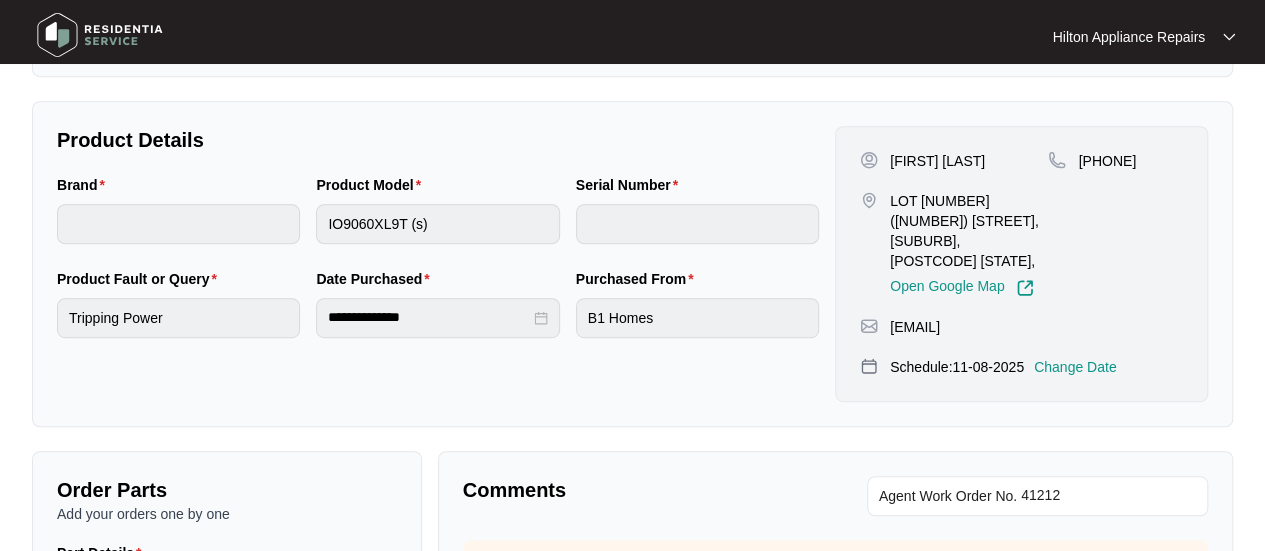 scroll, scrollTop: 0, scrollLeft: 0, axis: both 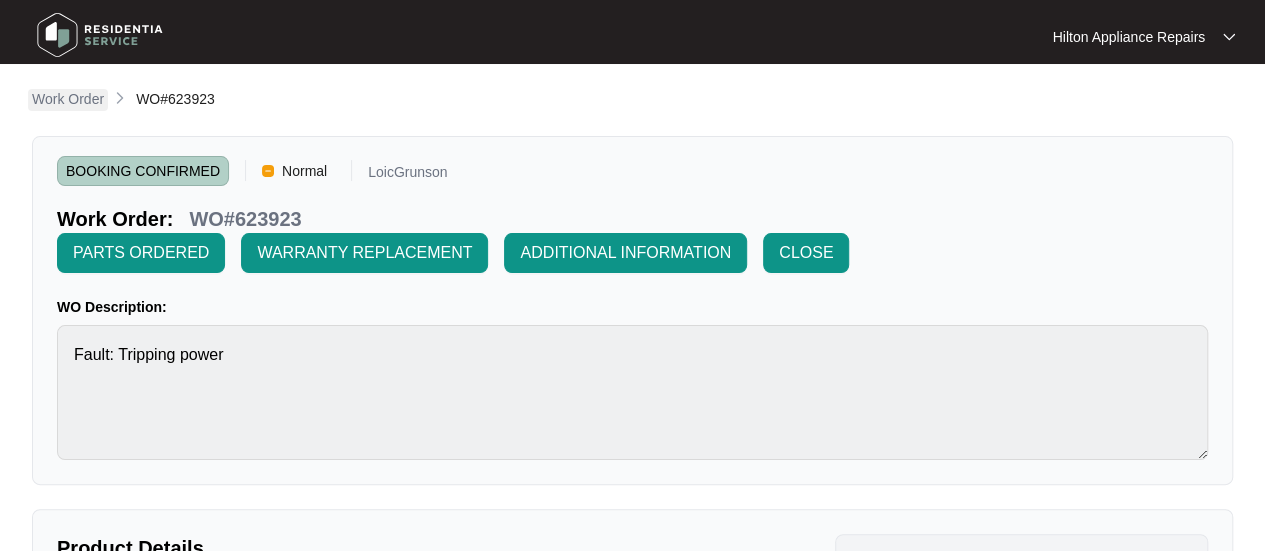 click on "Work Order" at bounding box center (68, 99) 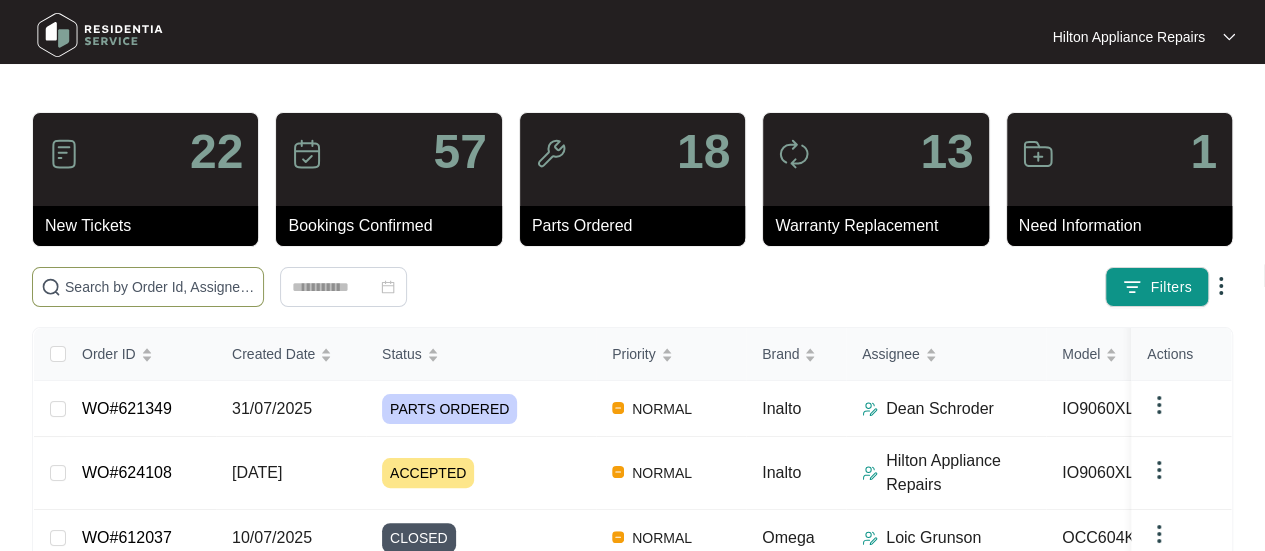 click at bounding box center [160, 287] 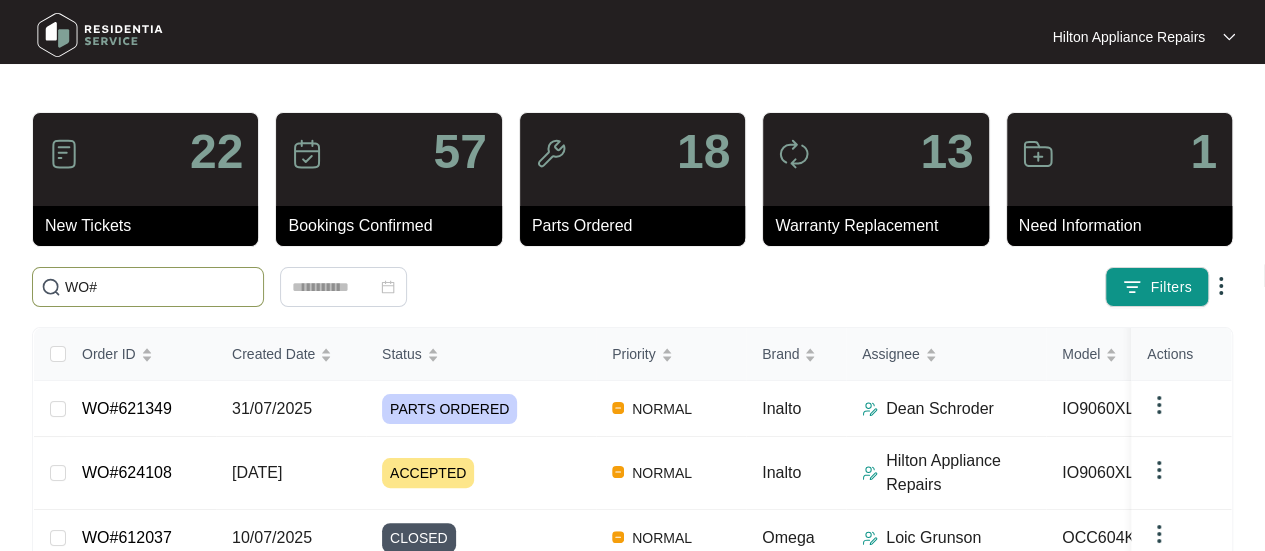 paste on "623510" 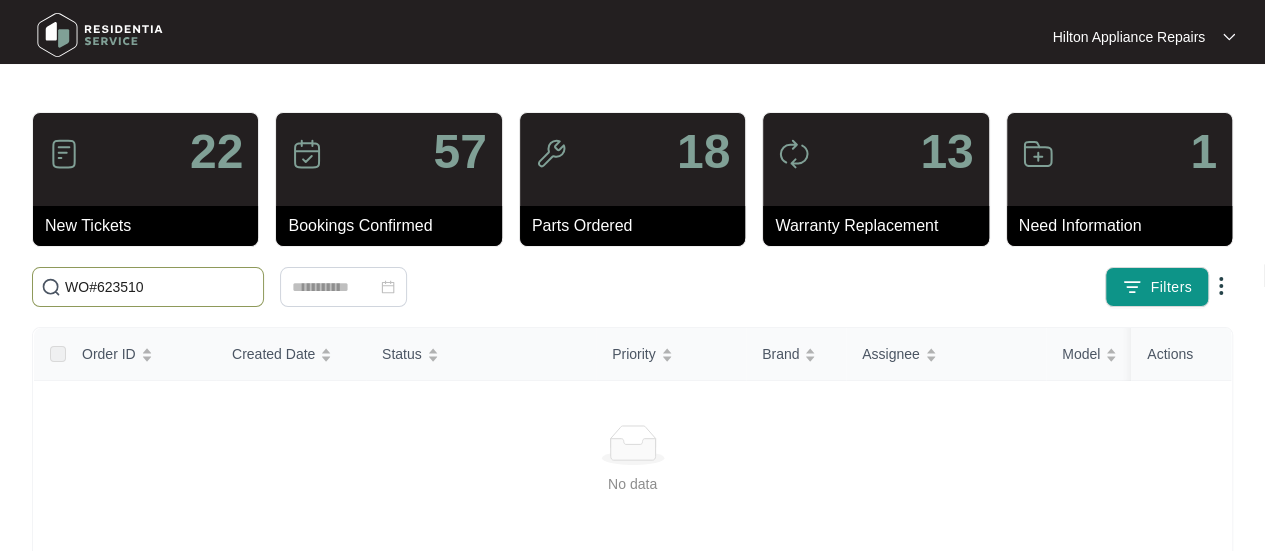 drag, startPoint x: 165, startPoint y: 280, endPoint x: 22, endPoint y: 272, distance: 143.2236 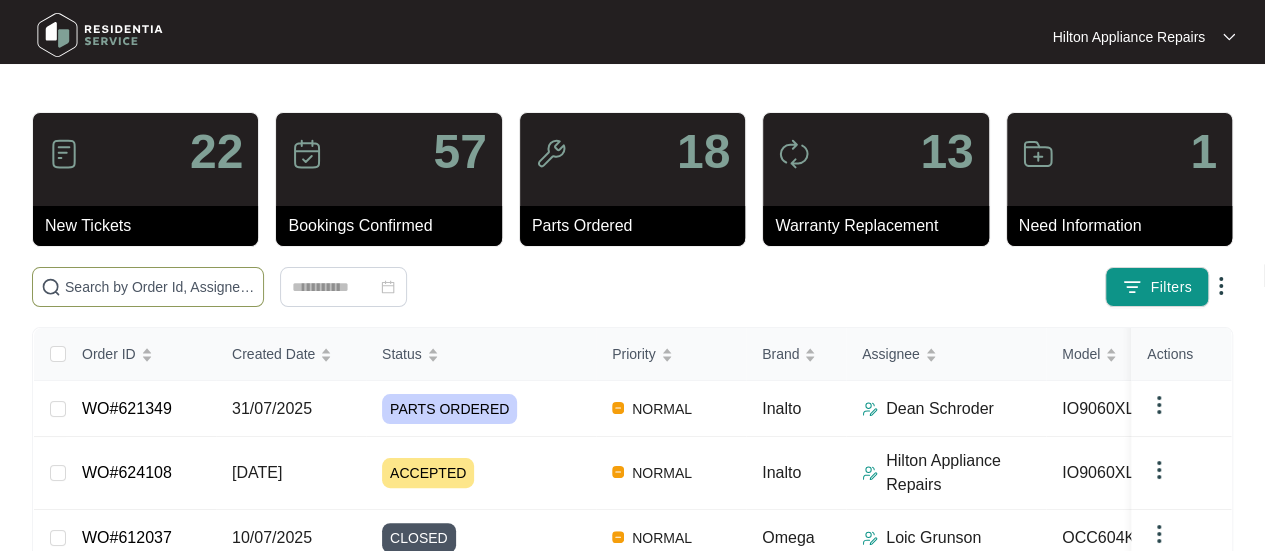 click at bounding box center (160, 287) 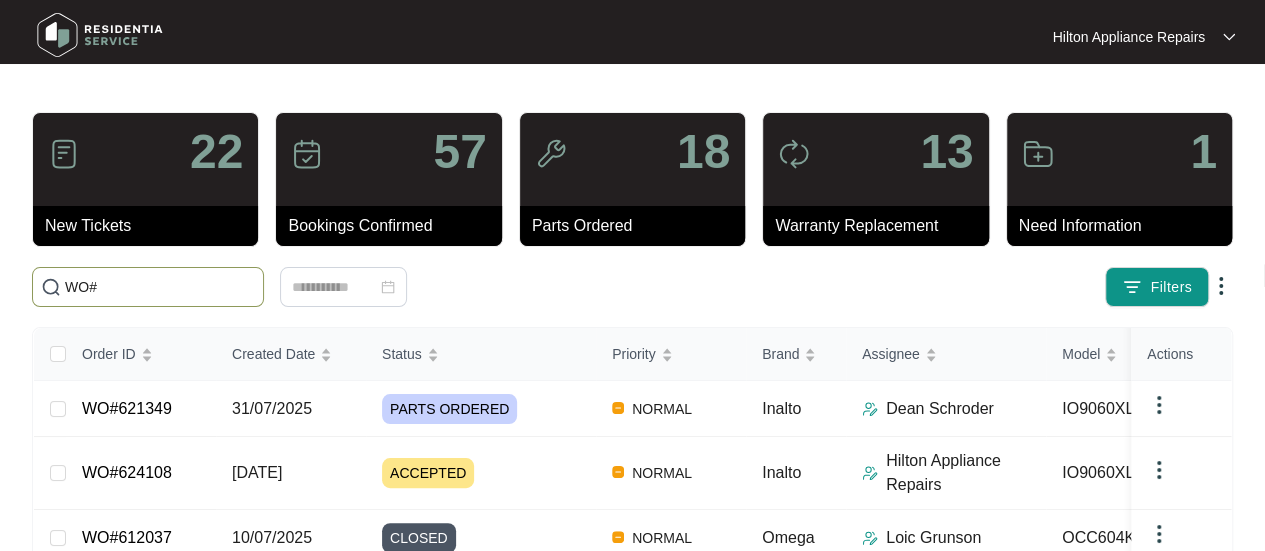 paste on "621601" 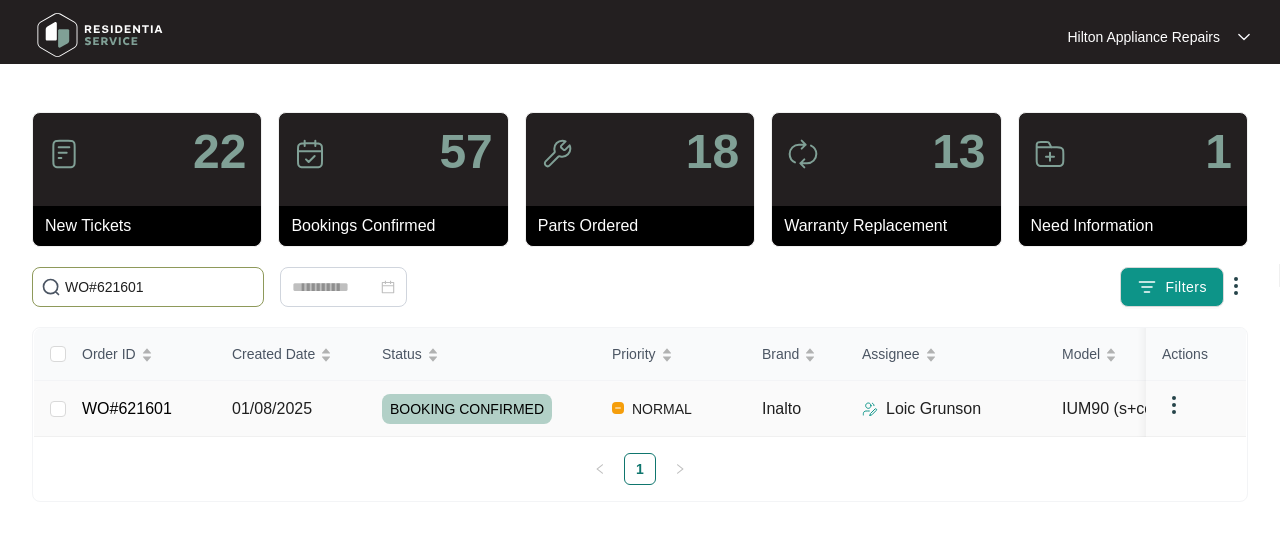 type on "WO#621601" 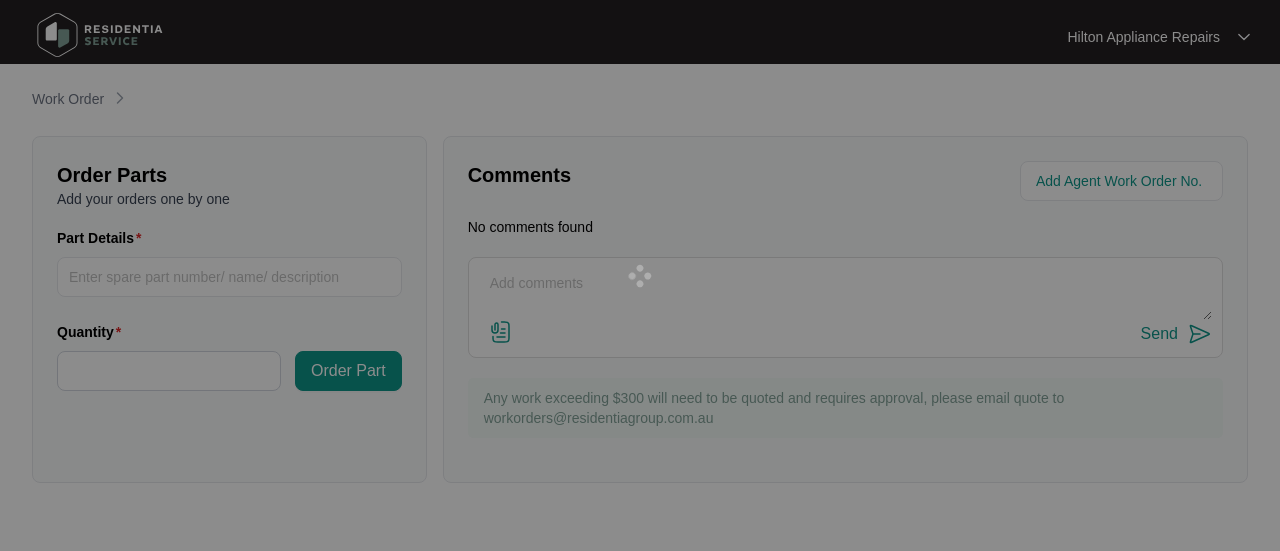 click at bounding box center (640, 275) 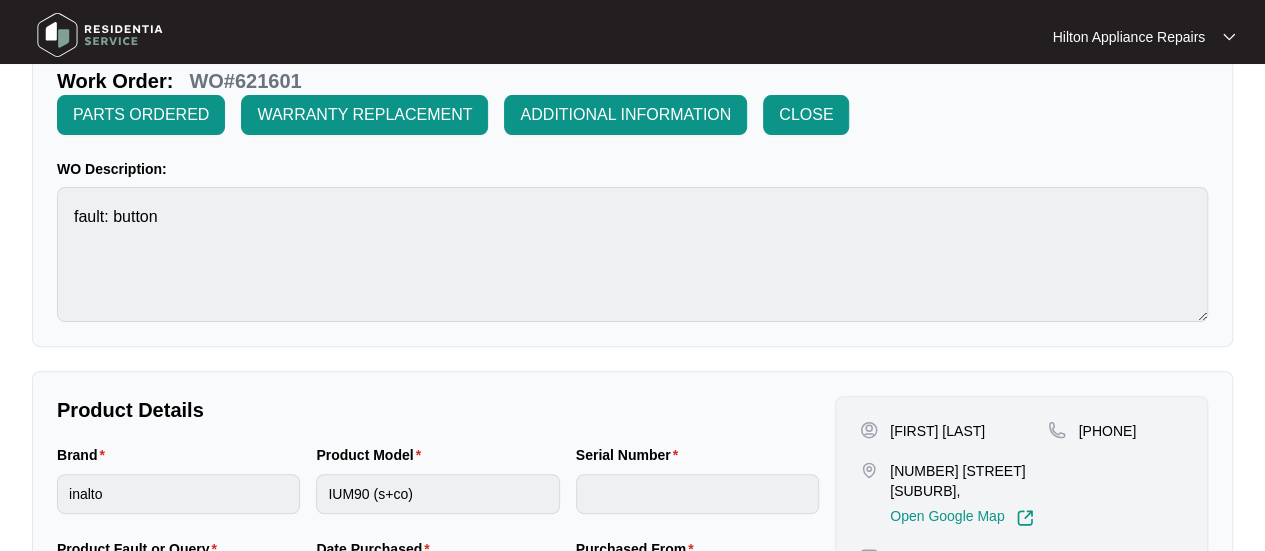 scroll, scrollTop: 0, scrollLeft: 0, axis: both 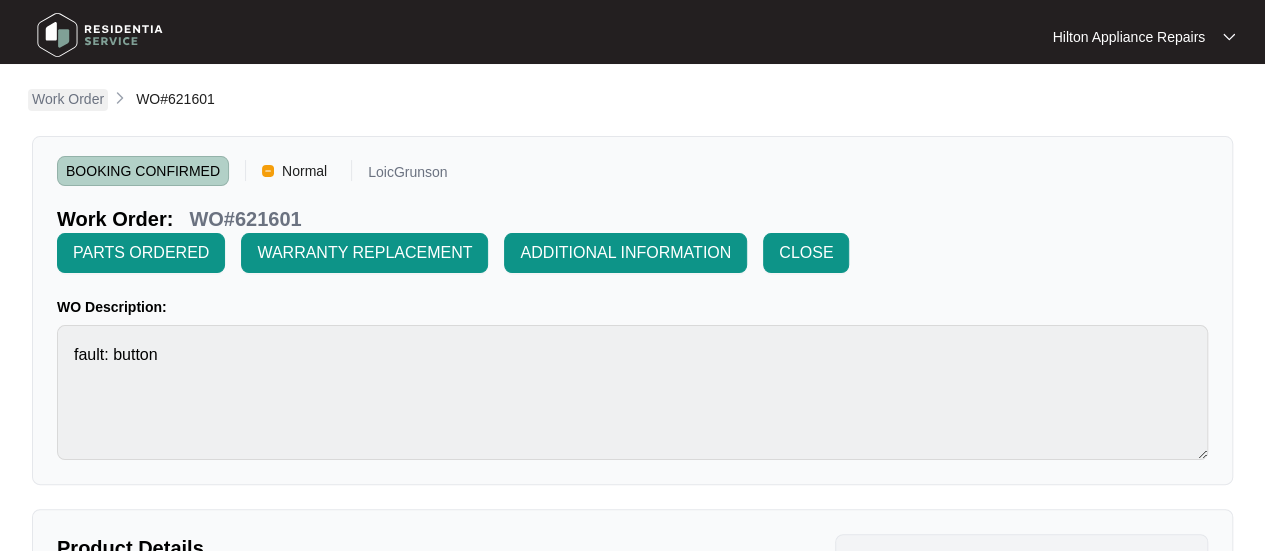 click on "Work Order" at bounding box center [68, 99] 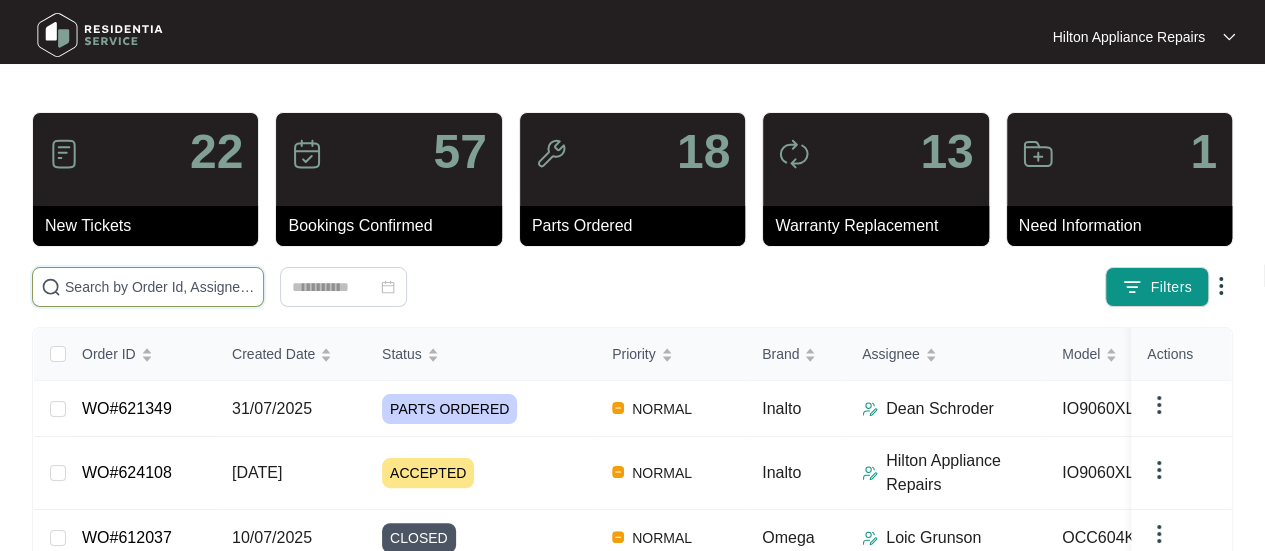 drag, startPoint x: 80, startPoint y: 291, endPoint x: 92, endPoint y: 288, distance: 12.369317 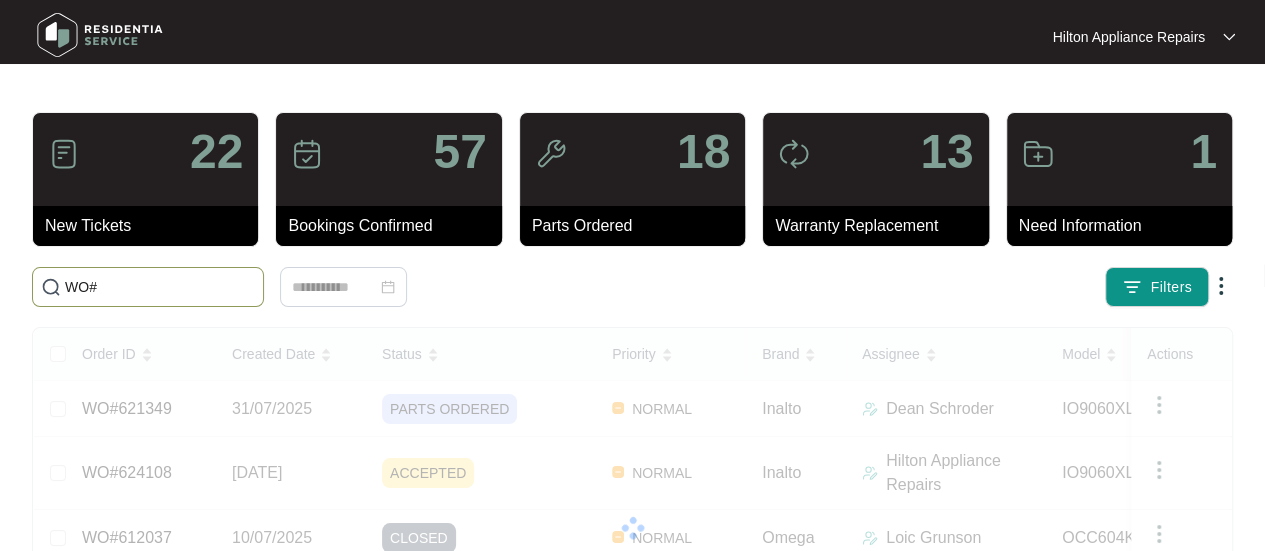 paste on "623038" 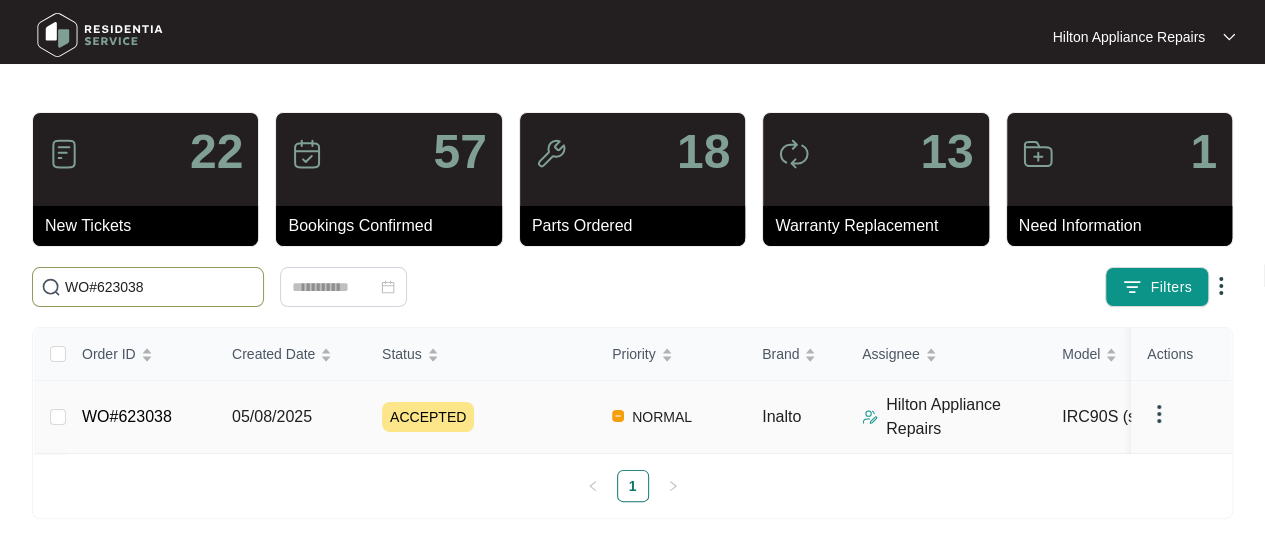 type on "WO#623038" 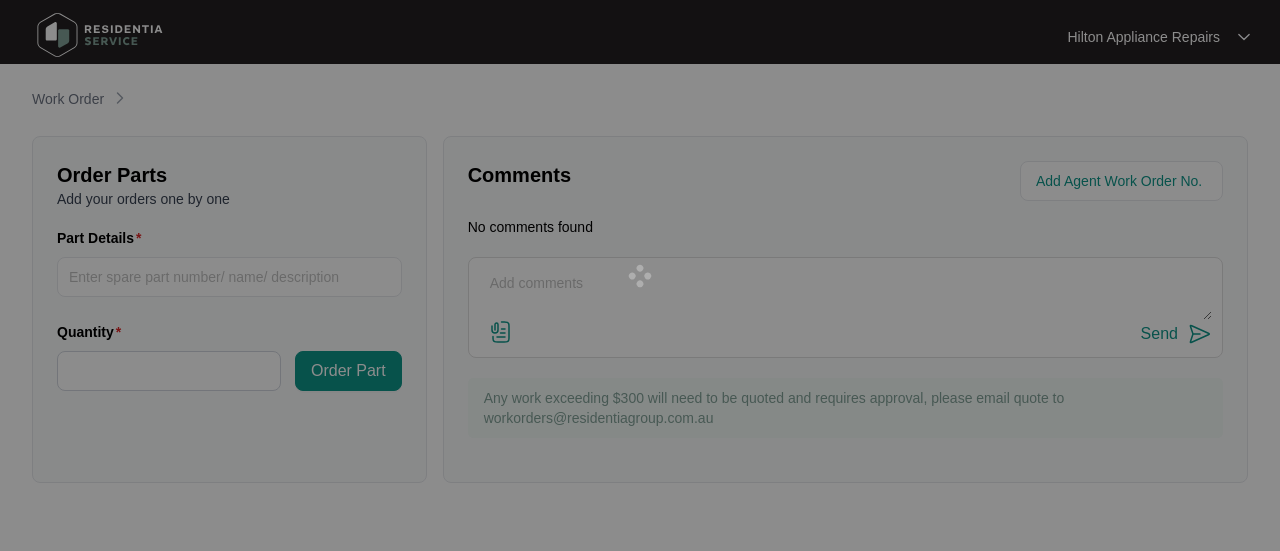 click at bounding box center (640, 275) 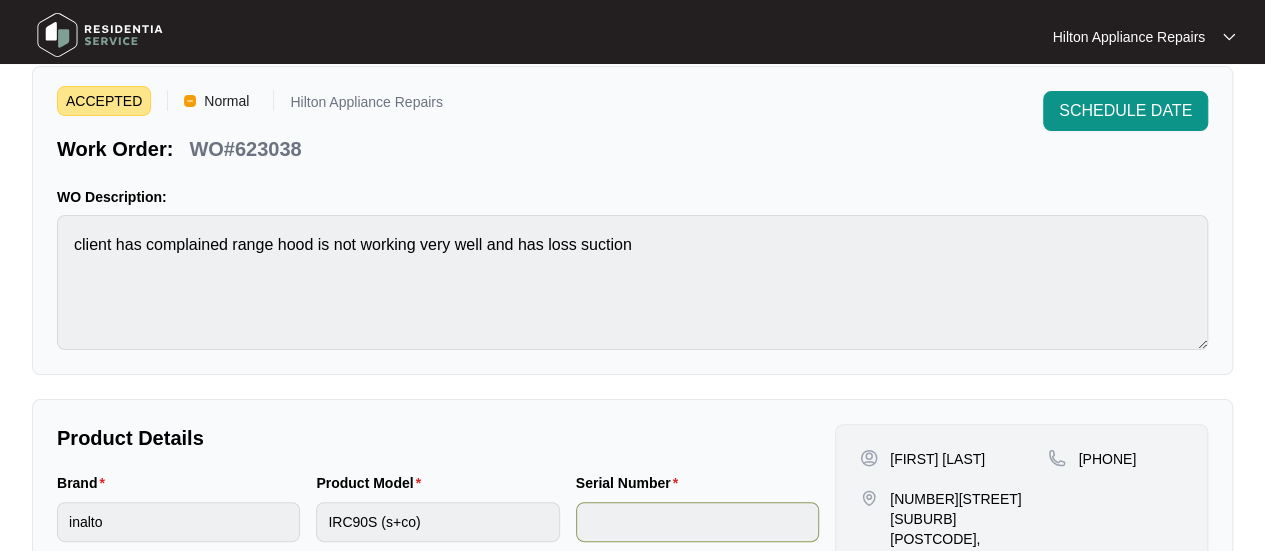 scroll, scrollTop: 0, scrollLeft: 0, axis: both 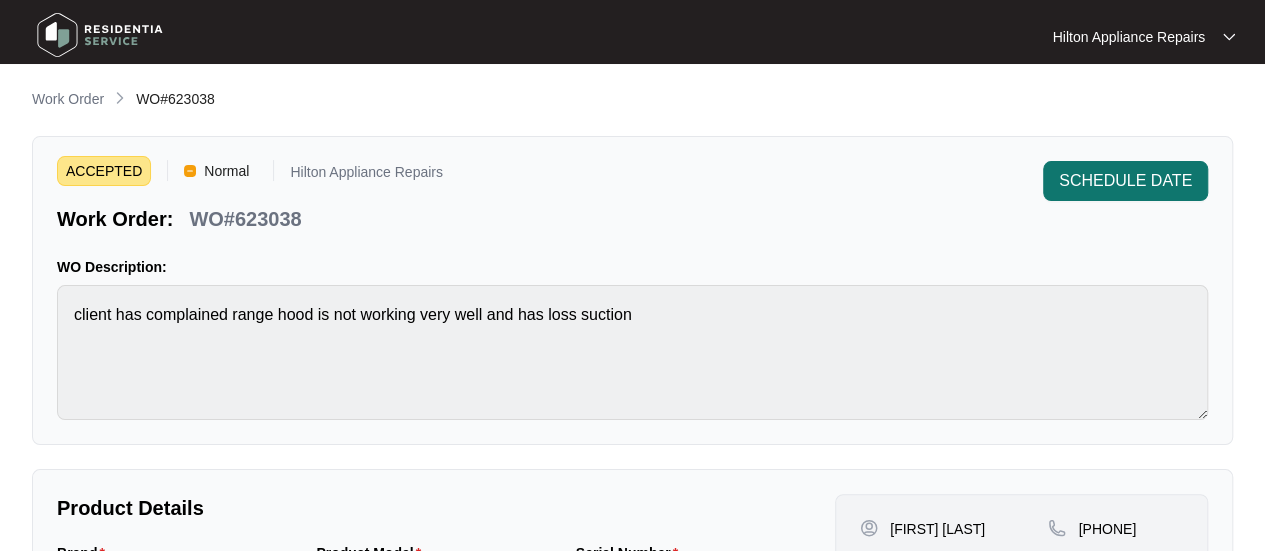 click on "SCHEDULE DATE" at bounding box center [1125, 181] 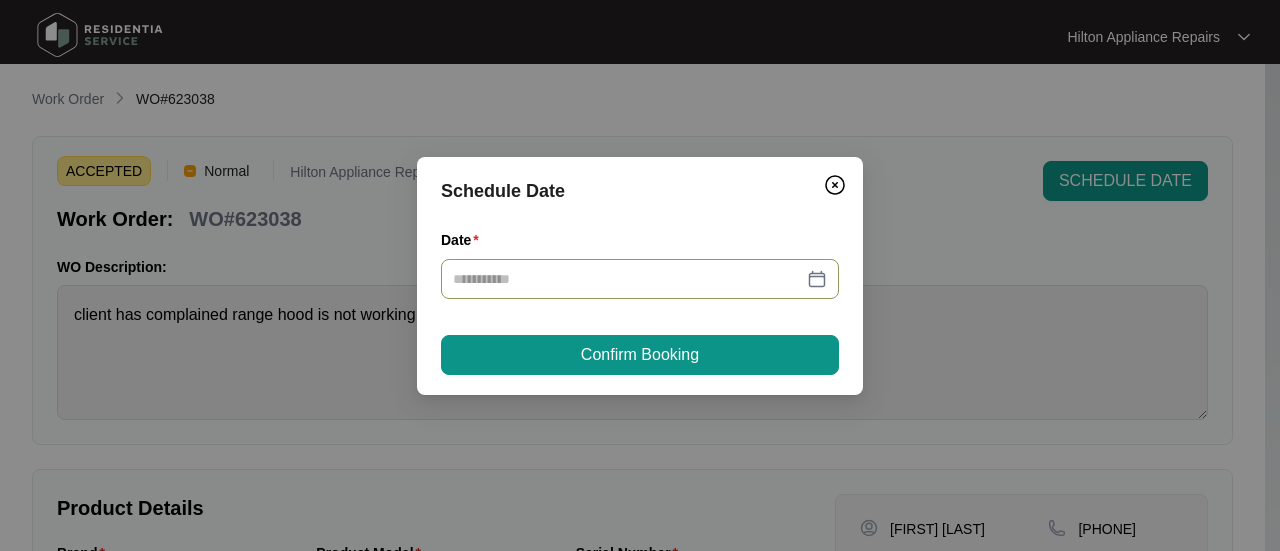 click at bounding box center [640, 279] 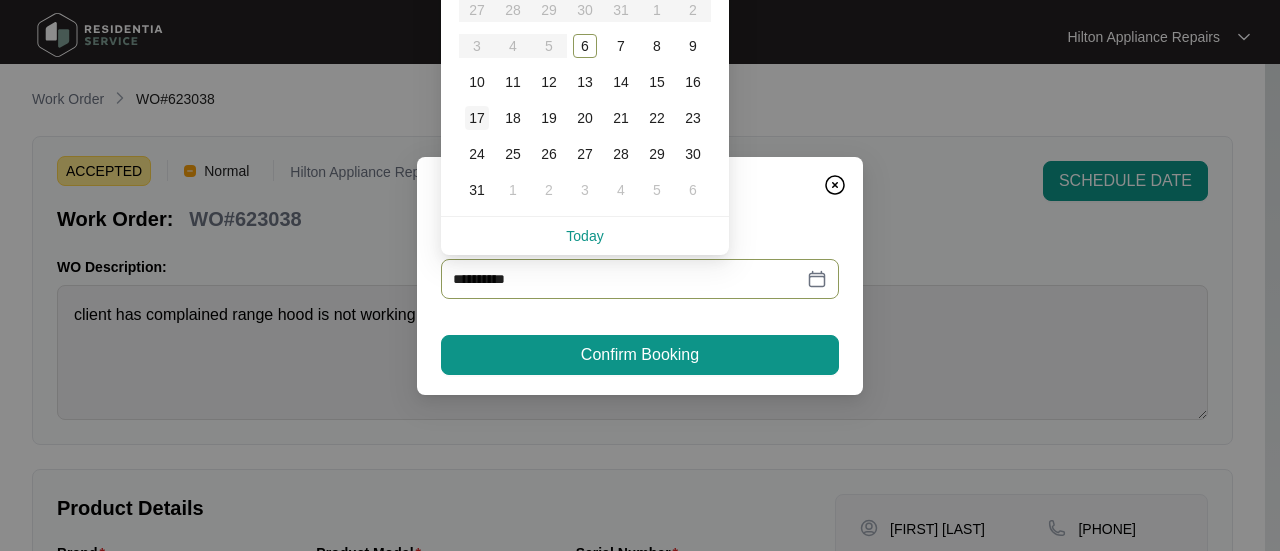 type on "**********" 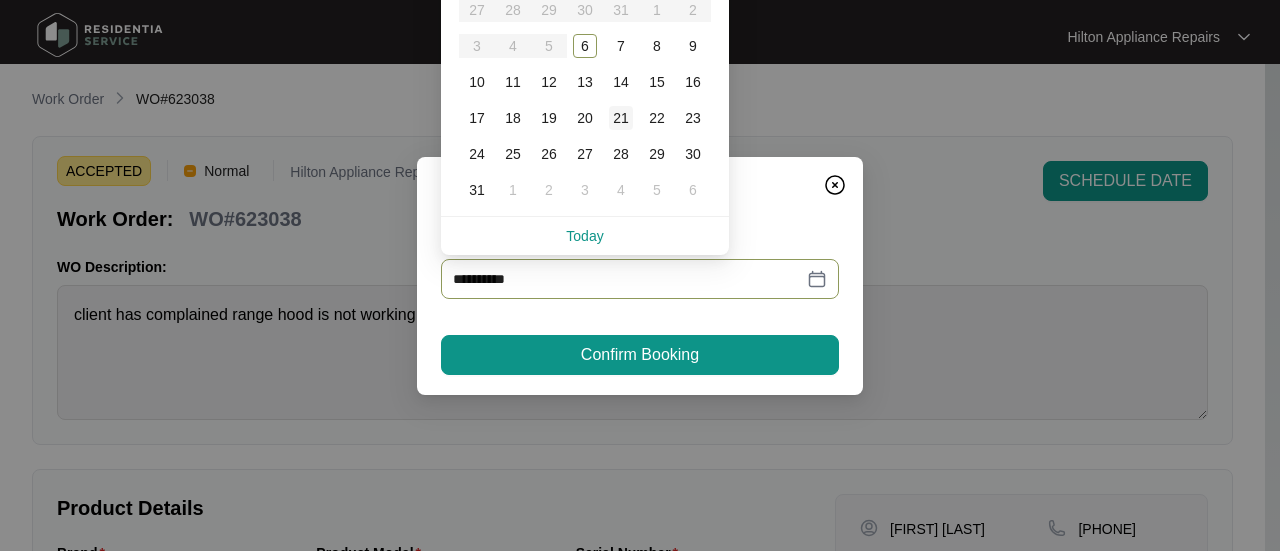 type on "**********" 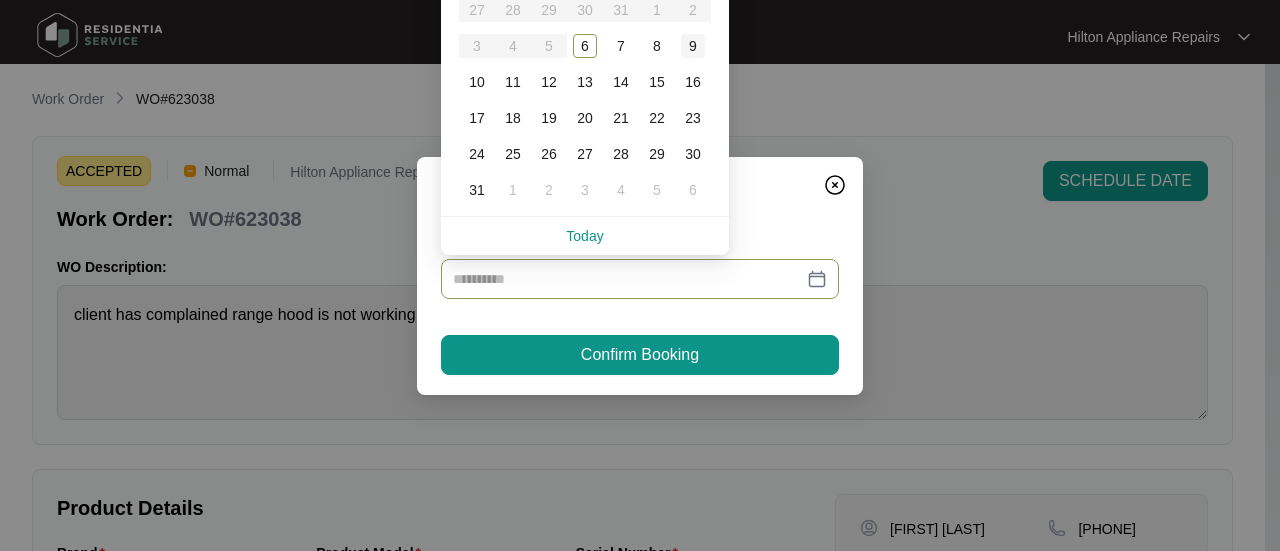 type on "**********" 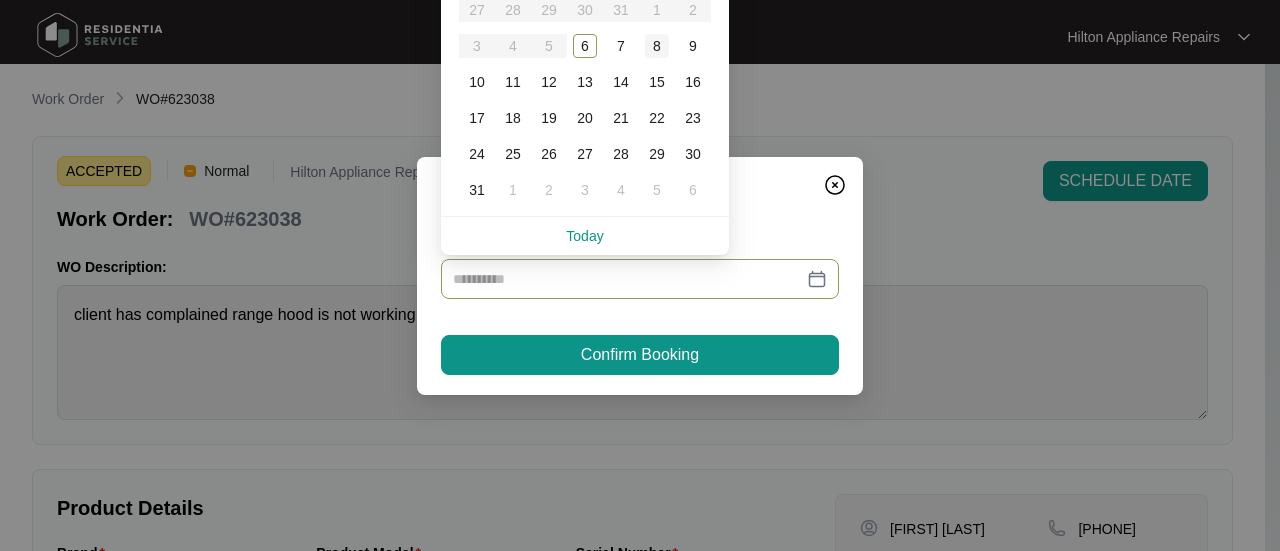 click on "8" at bounding box center (657, 46) 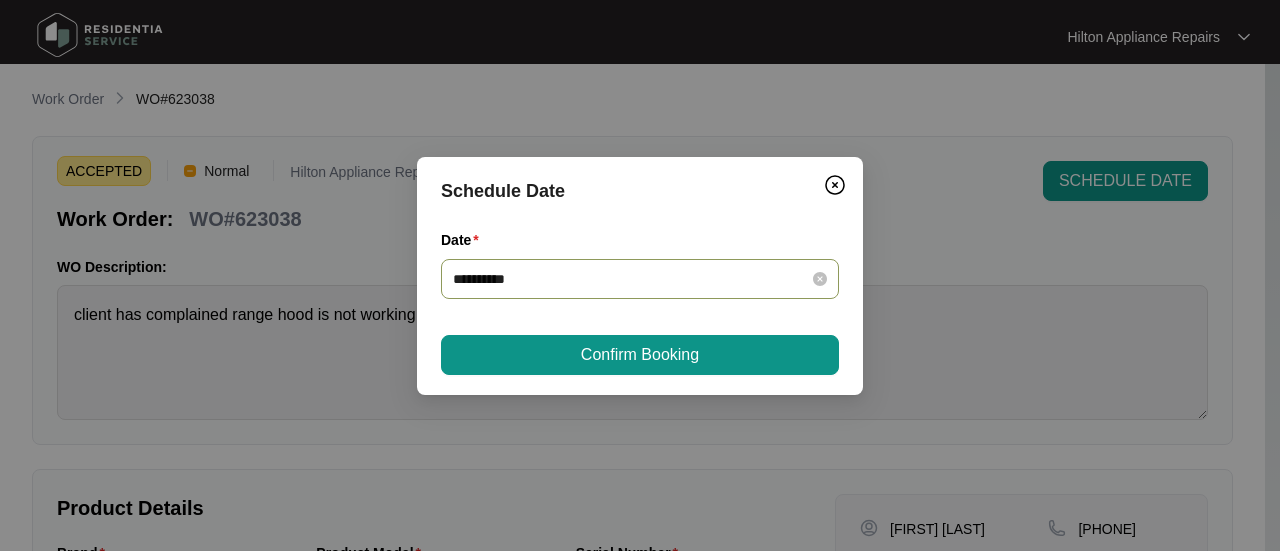 type on "**********" 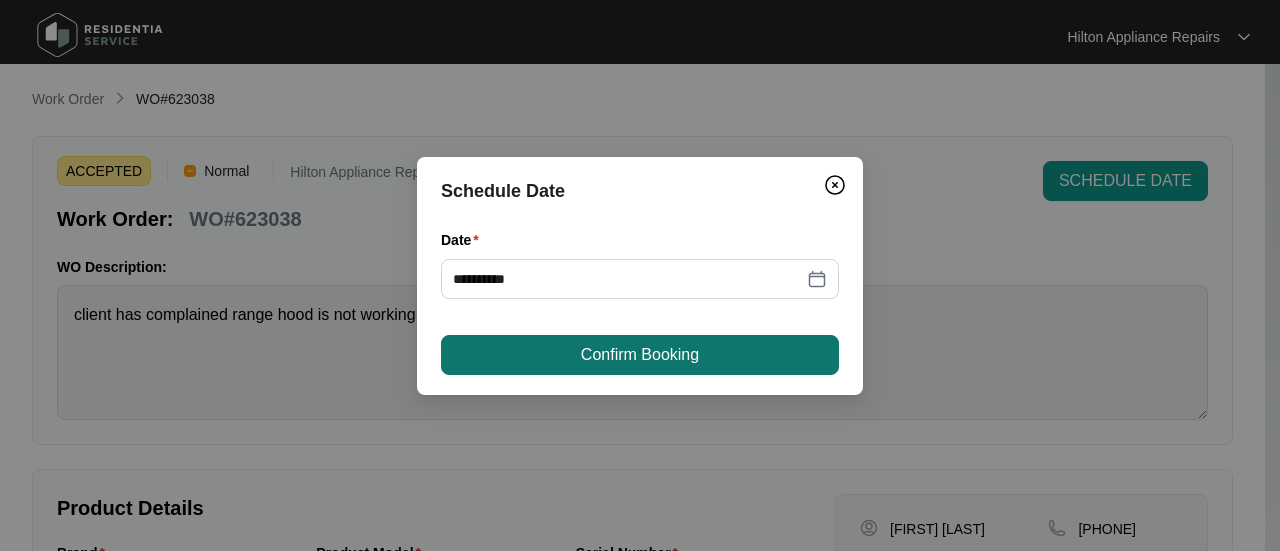 click on "Confirm Booking" at bounding box center (640, 355) 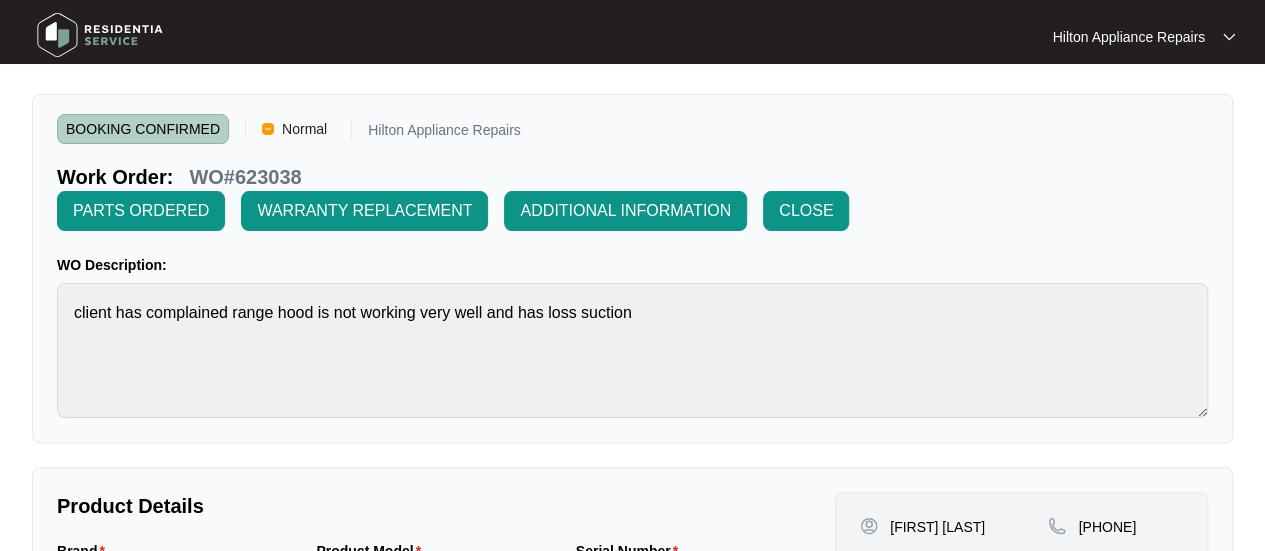 scroll, scrollTop: 0, scrollLeft: 0, axis: both 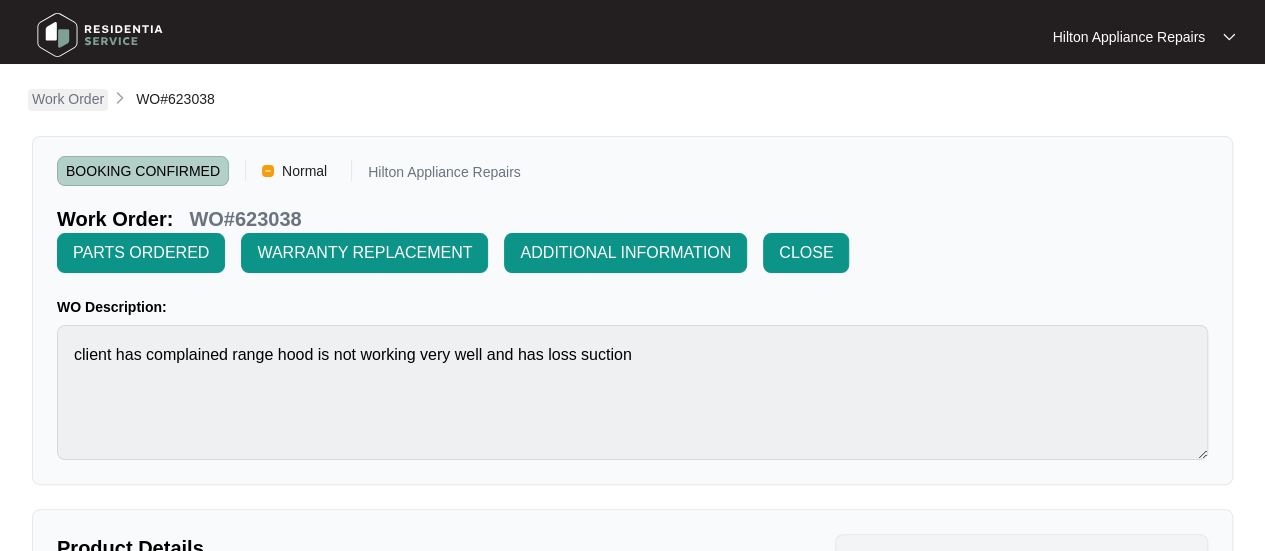 click on "Work Order" at bounding box center [68, 99] 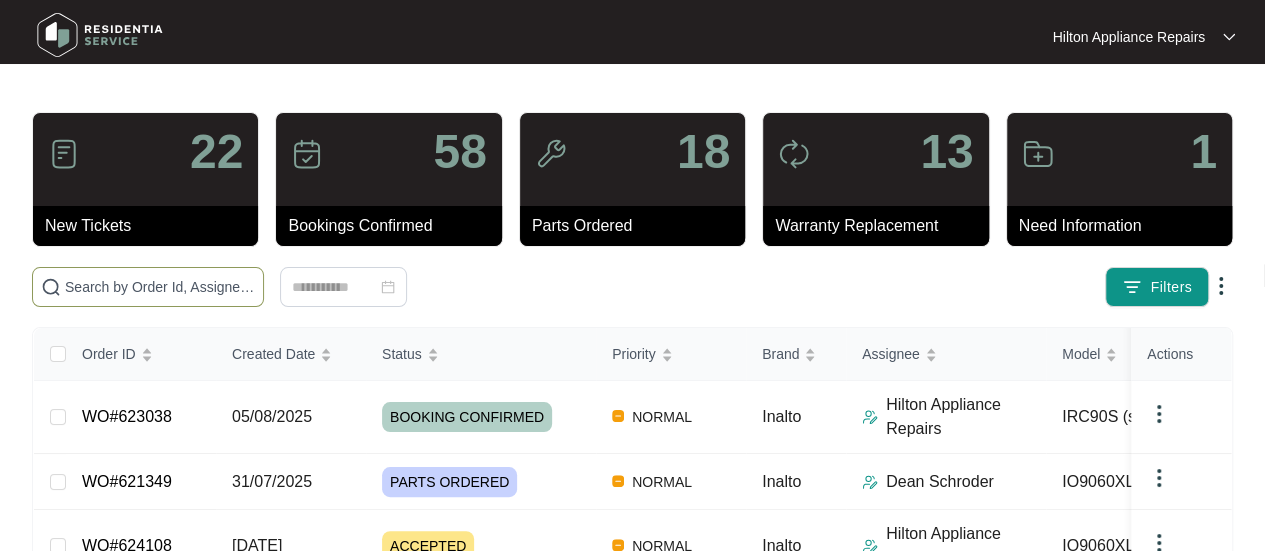 click at bounding box center [160, 287] 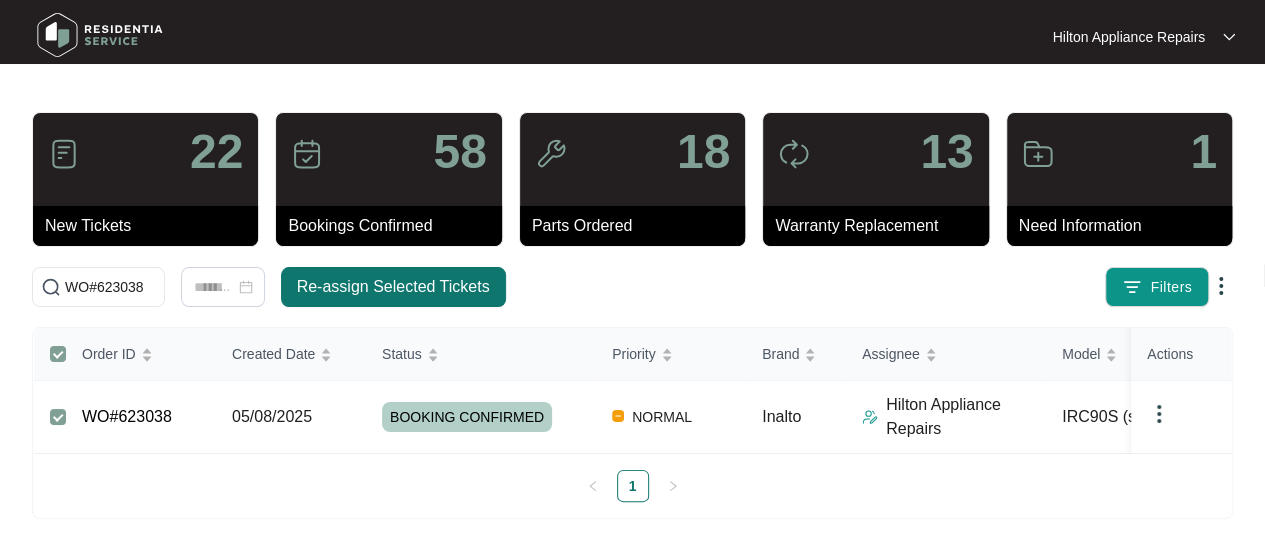 click on "Re-assign Selected Tickets" at bounding box center [393, 287] 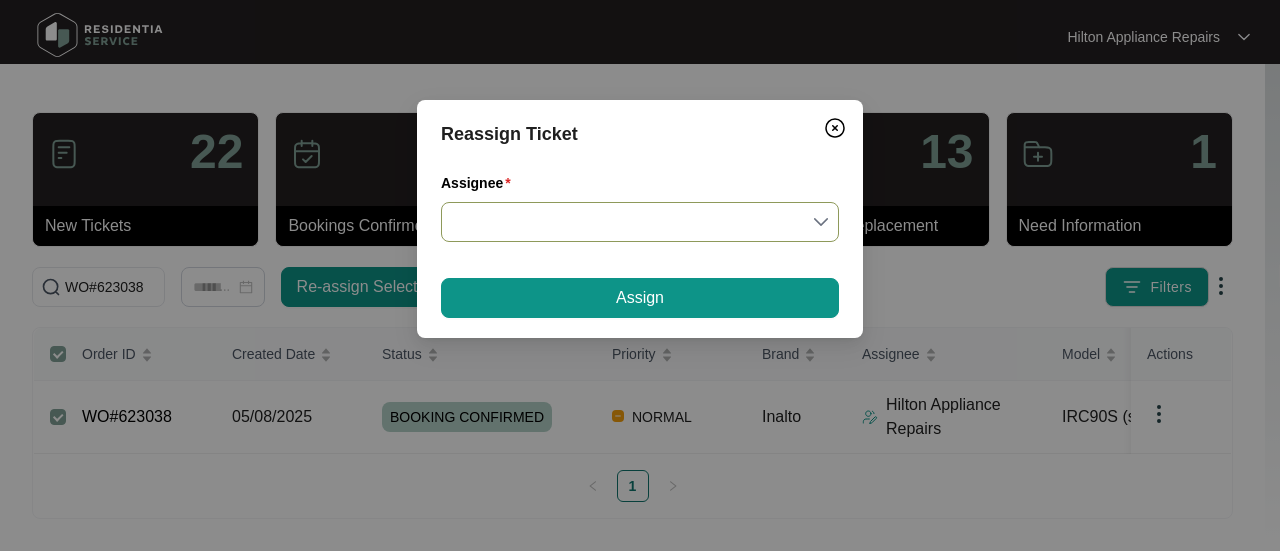 click on "Assignee" at bounding box center (640, 222) 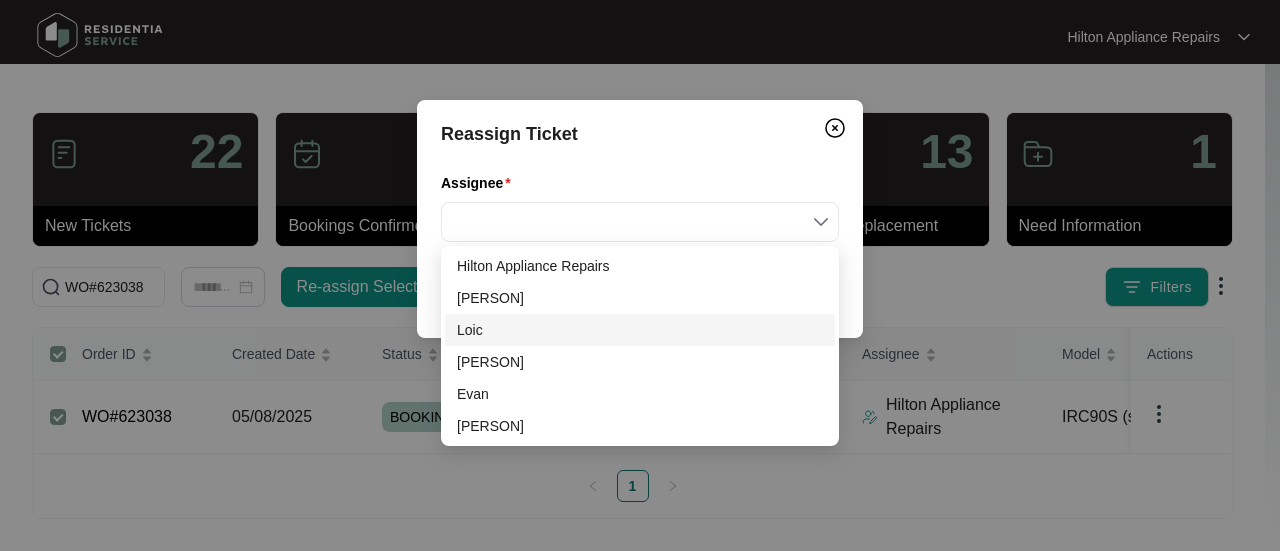 click on "Loic" at bounding box center [640, 330] 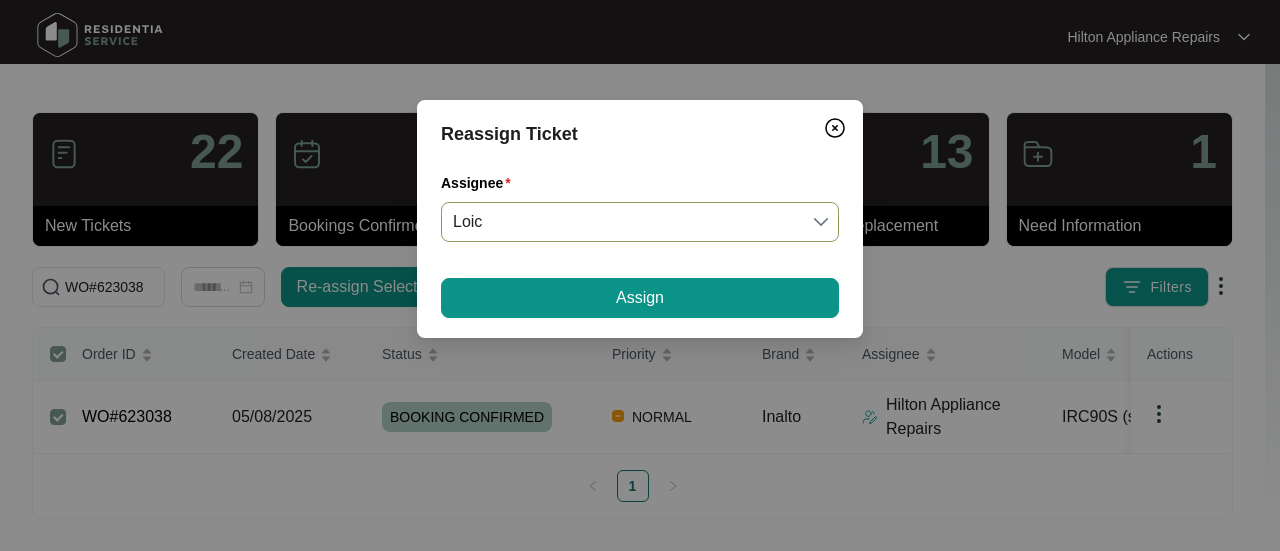click on "Loic" at bounding box center [640, 222] 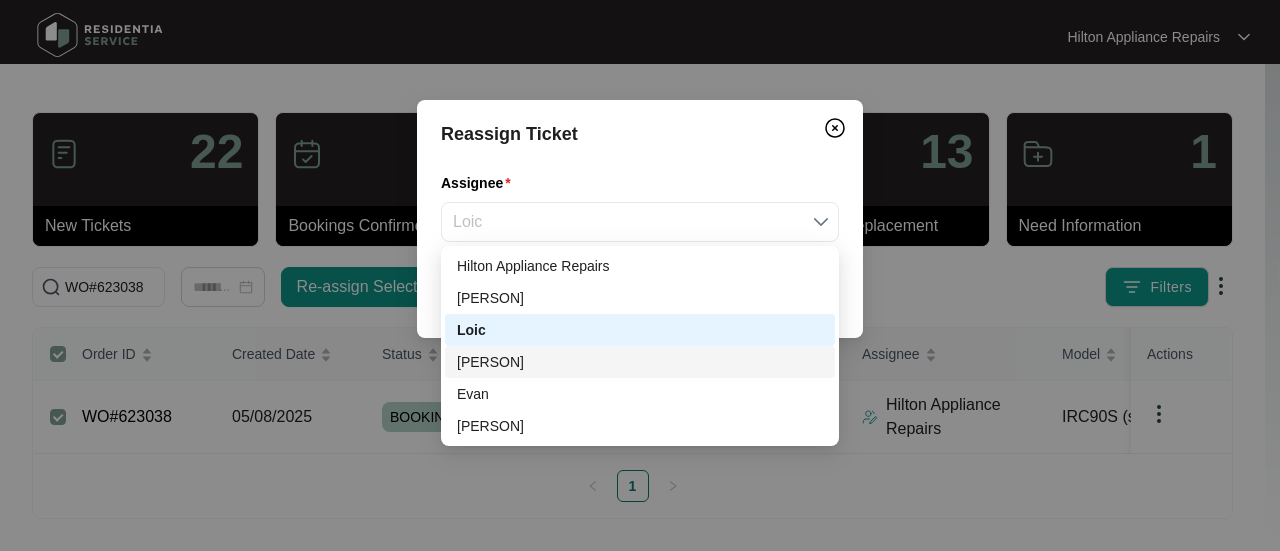click on "[PERSON]" at bounding box center [640, 362] 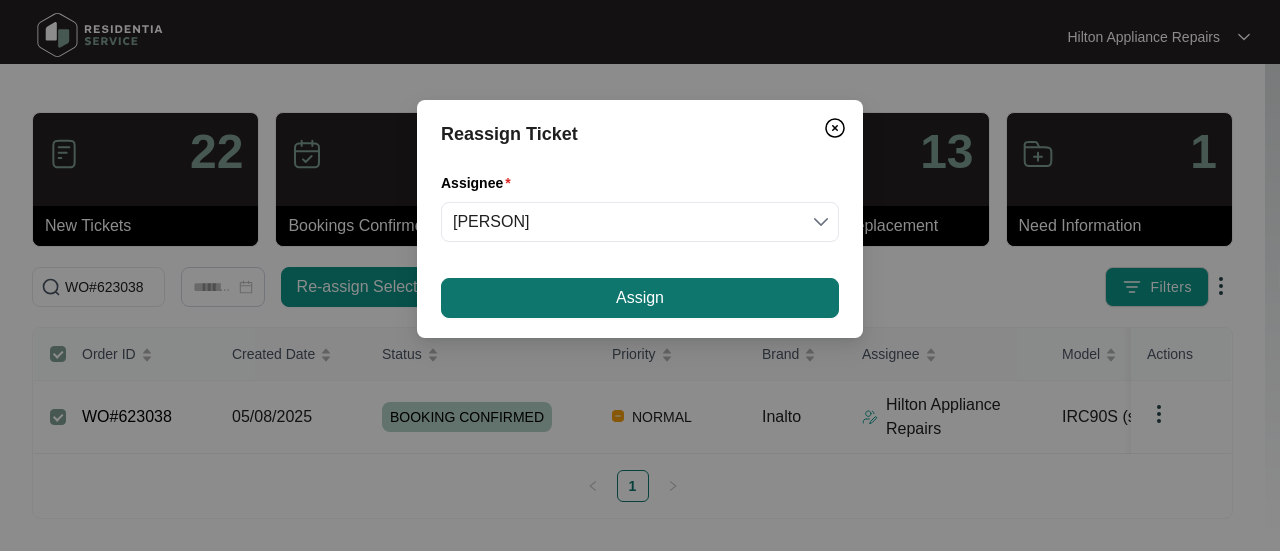 click on "Assign" at bounding box center [640, 298] 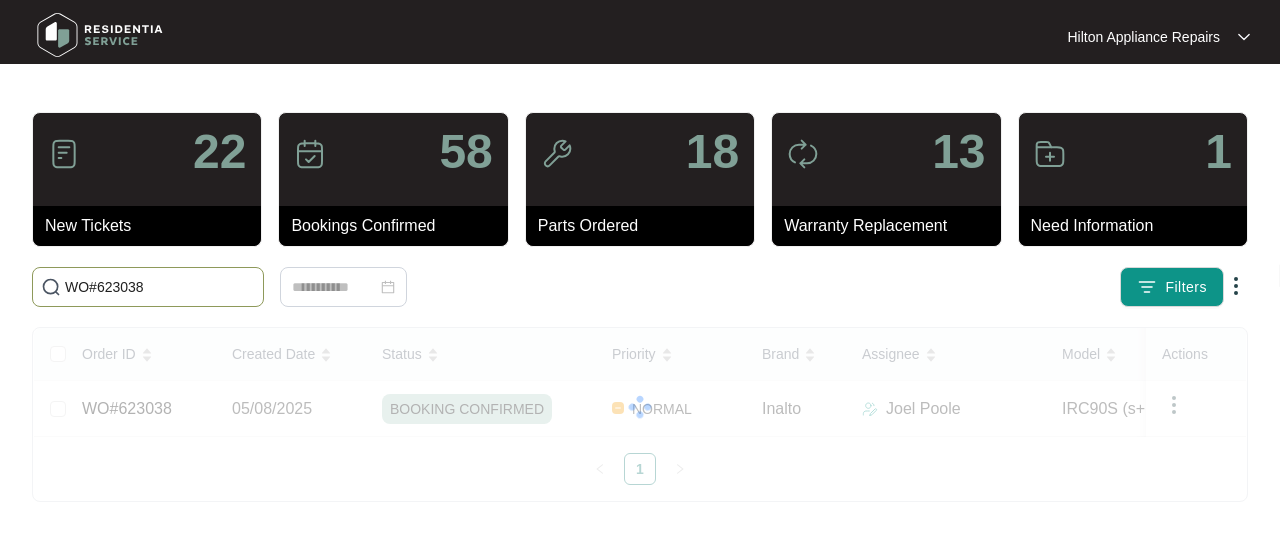 drag, startPoint x: 178, startPoint y: 280, endPoint x: 7, endPoint y: 306, distance: 172.96532 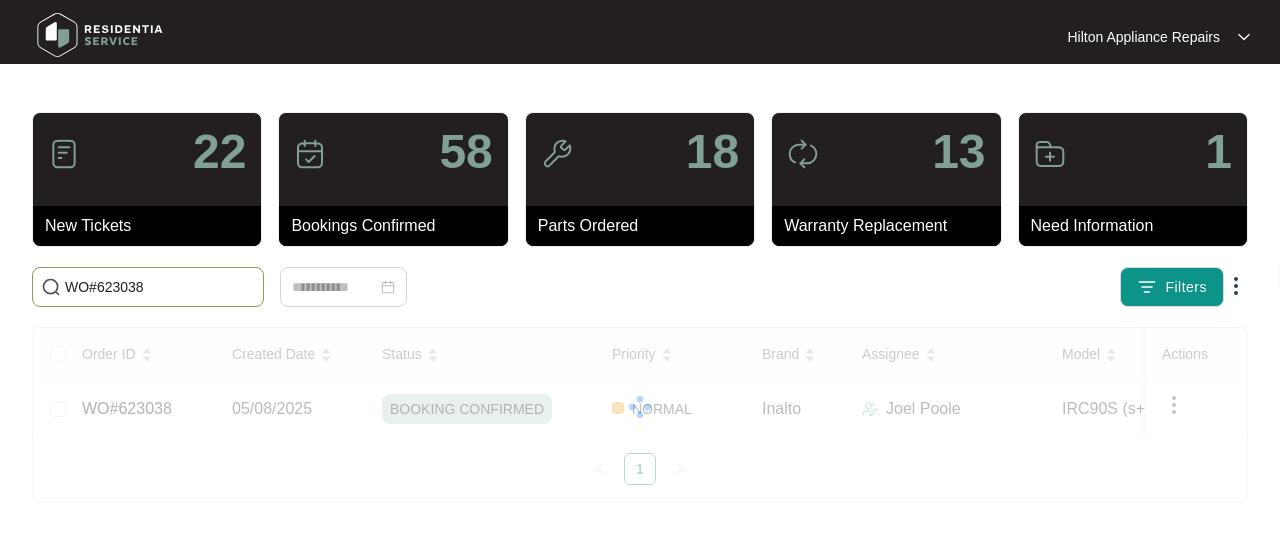 click on "22 New Tickets 58 Bookings Confirmed 18 Parts Ordered 13 Warranty Replacement 1 Need Information WO#623038   Filters Order ID Created Date Status Priority Brand Assignee Model Customer Name Purchased From Actions                       WO#623038 [DATE] BOOKING CONFIRMED NORMAL Inalto [FIRST] [LAST] IRC90S (s+co) [PERSON] Home Assist 1" at bounding box center (640, 275) 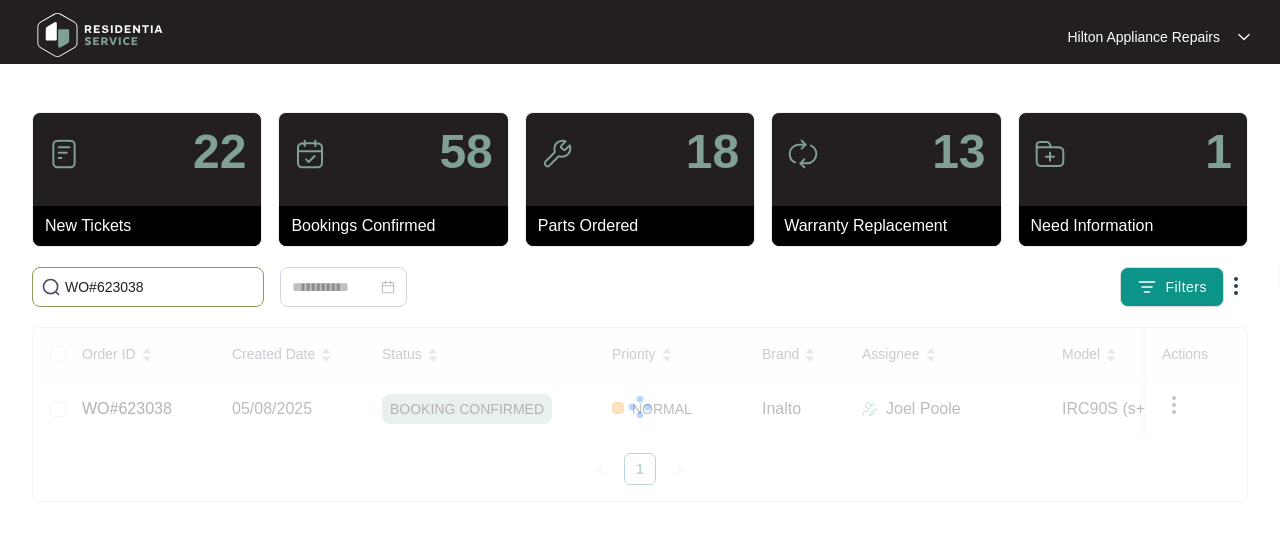 paste on "466" 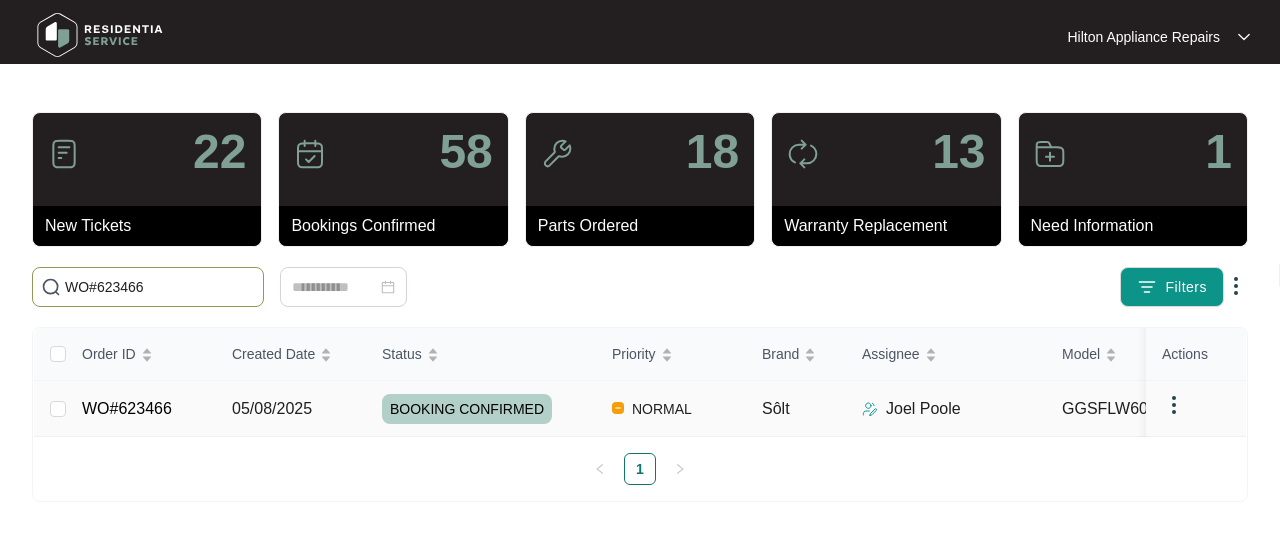 type on "WO#623466" 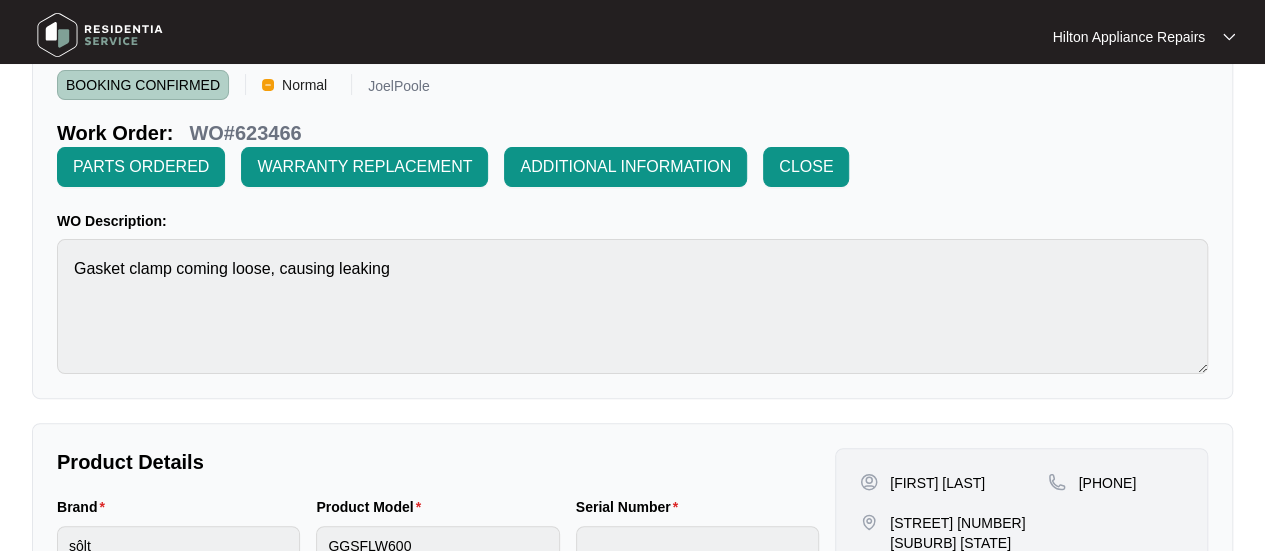 scroll, scrollTop: 0, scrollLeft: 0, axis: both 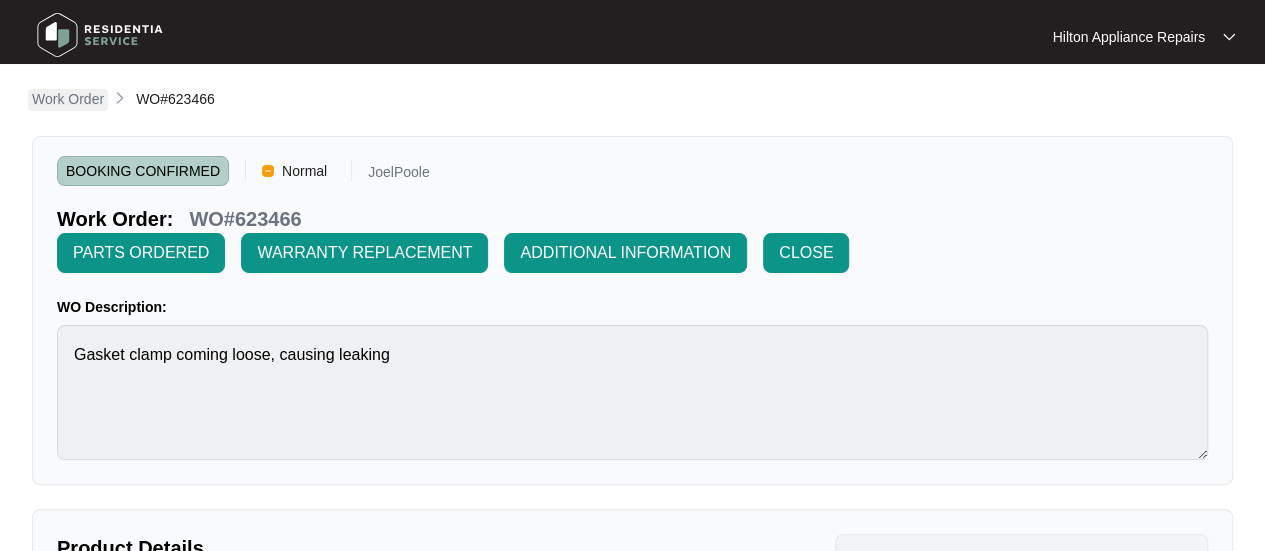 click on "Work Order" at bounding box center [68, 99] 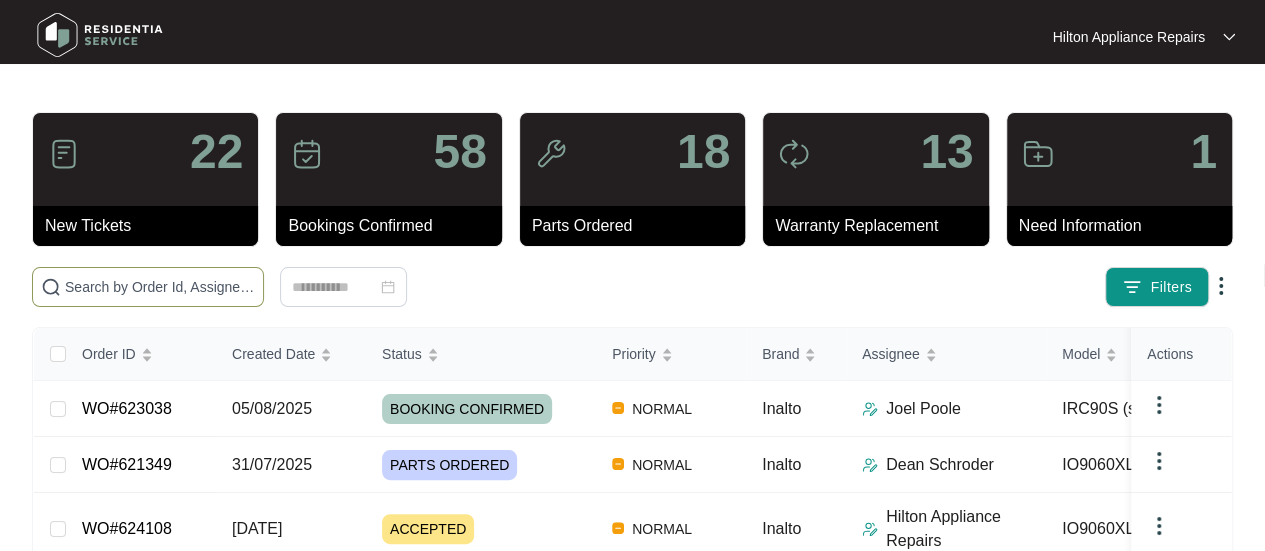 click at bounding box center (148, 287) 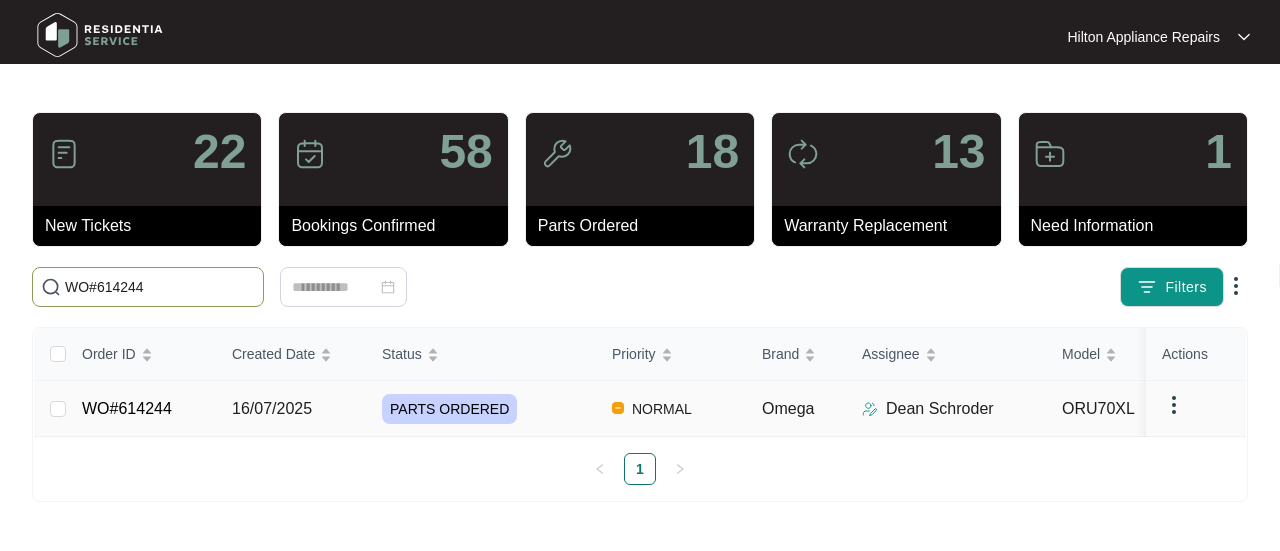 type on "WO#614244" 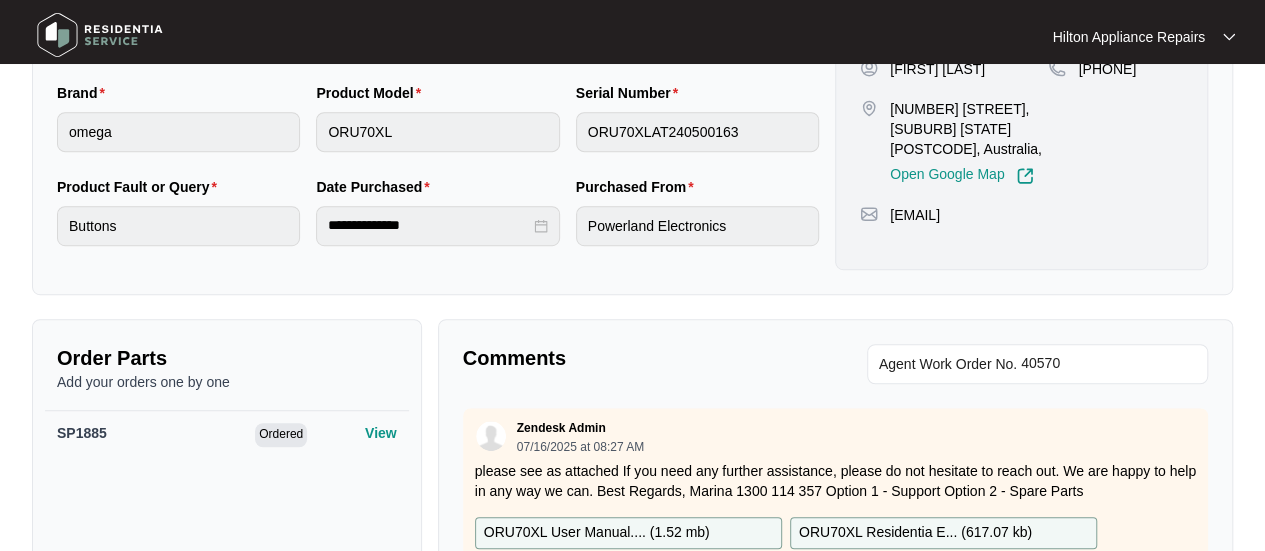 scroll, scrollTop: 791, scrollLeft: 0, axis: vertical 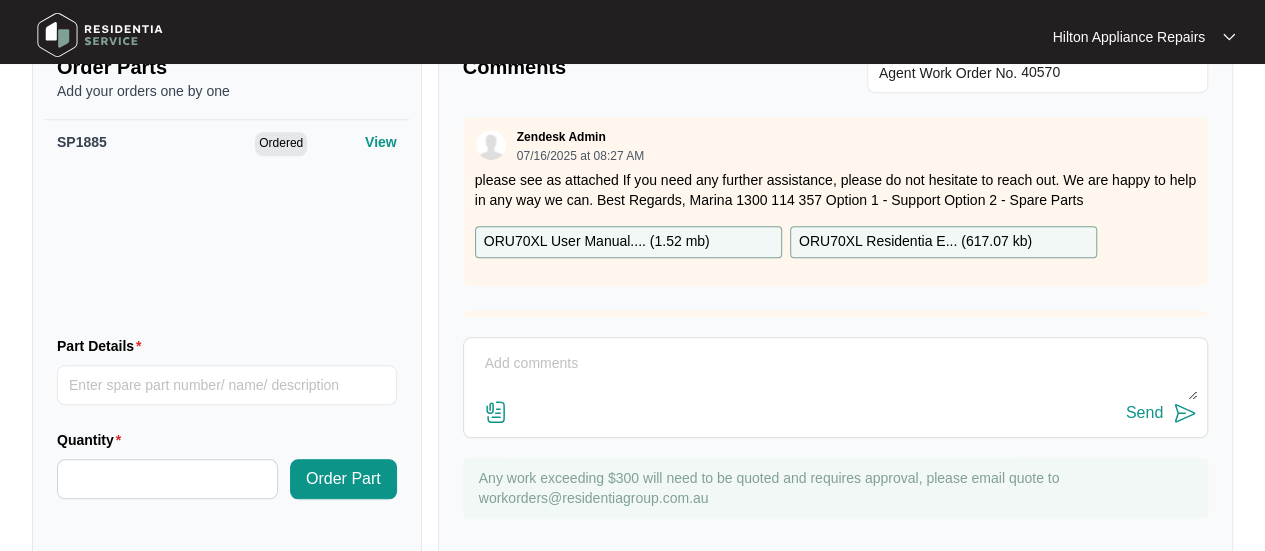 click at bounding box center (835, 374) 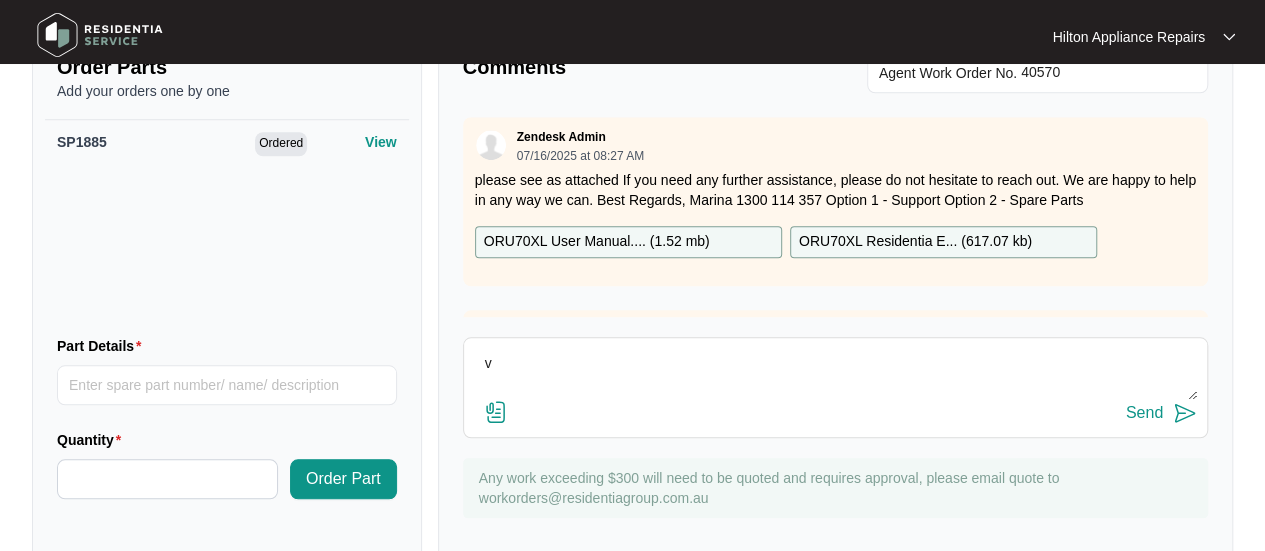 drag, startPoint x: 534, startPoint y: 320, endPoint x: 436, endPoint y: 313, distance: 98.24968 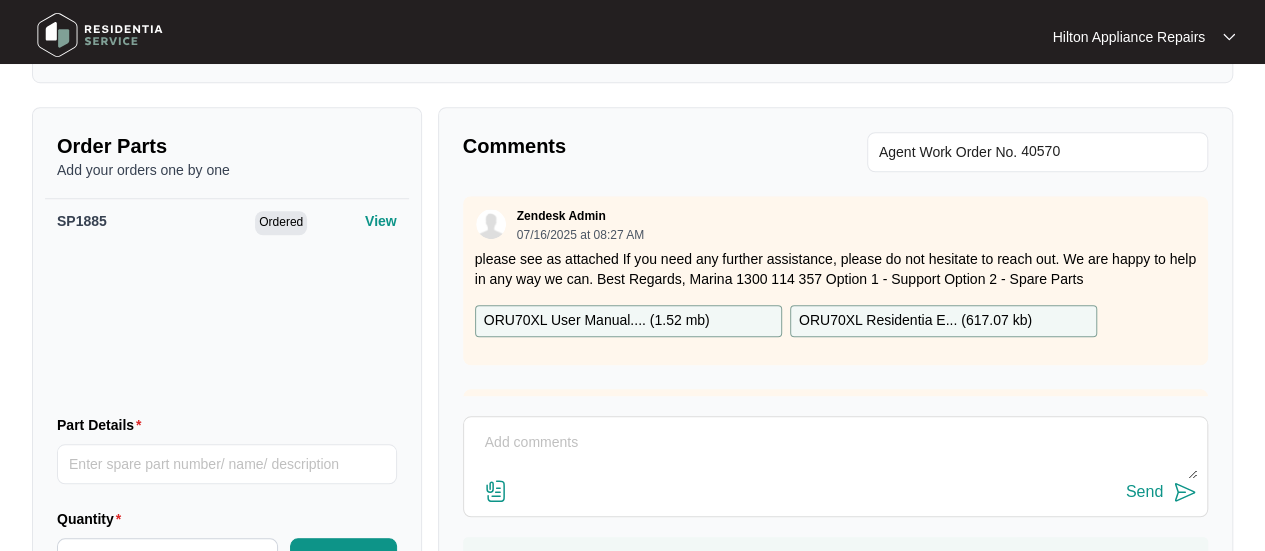 scroll, scrollTop: 791, scrollLeft: 0, axis: vertical 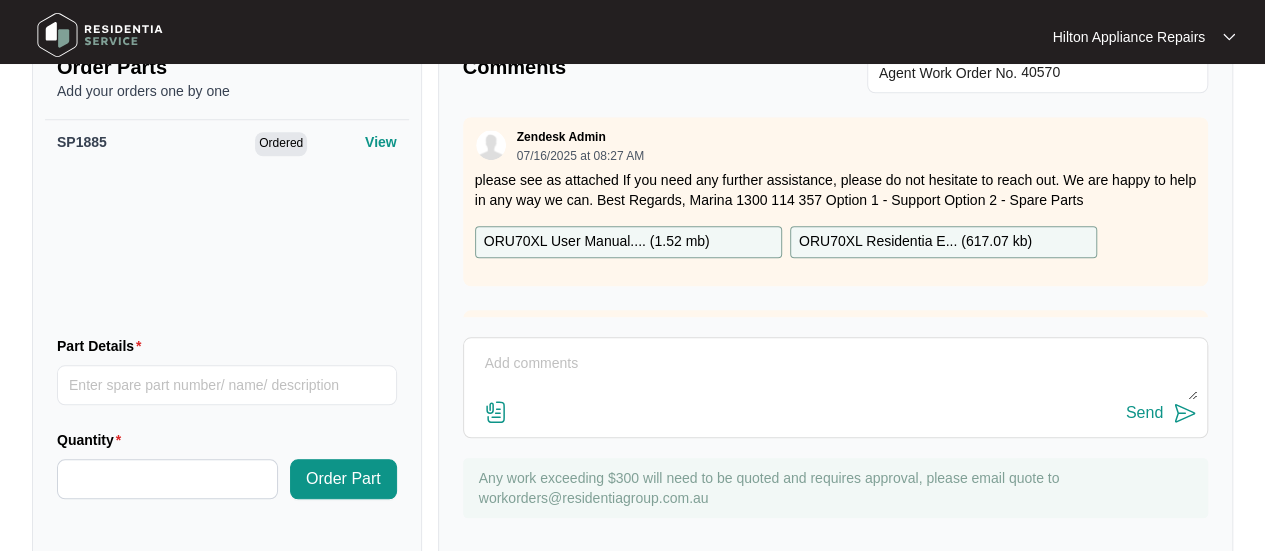 paste on "Called Zoran LMTC & Texted" 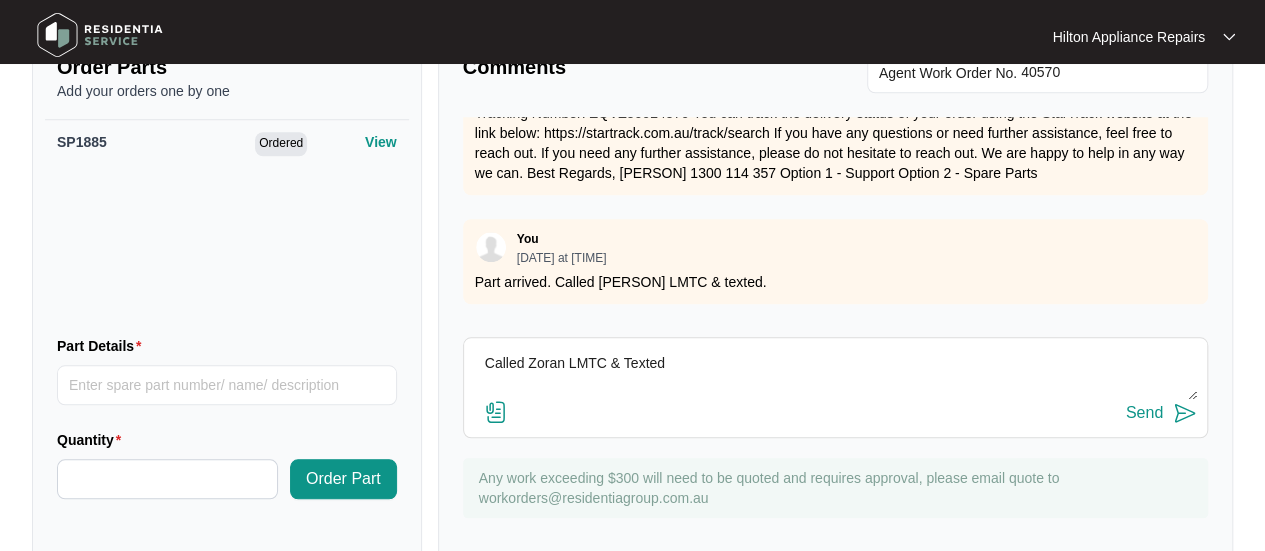 scroll, scrollTop: 1631, scrollLeft: 0, axis: vertical 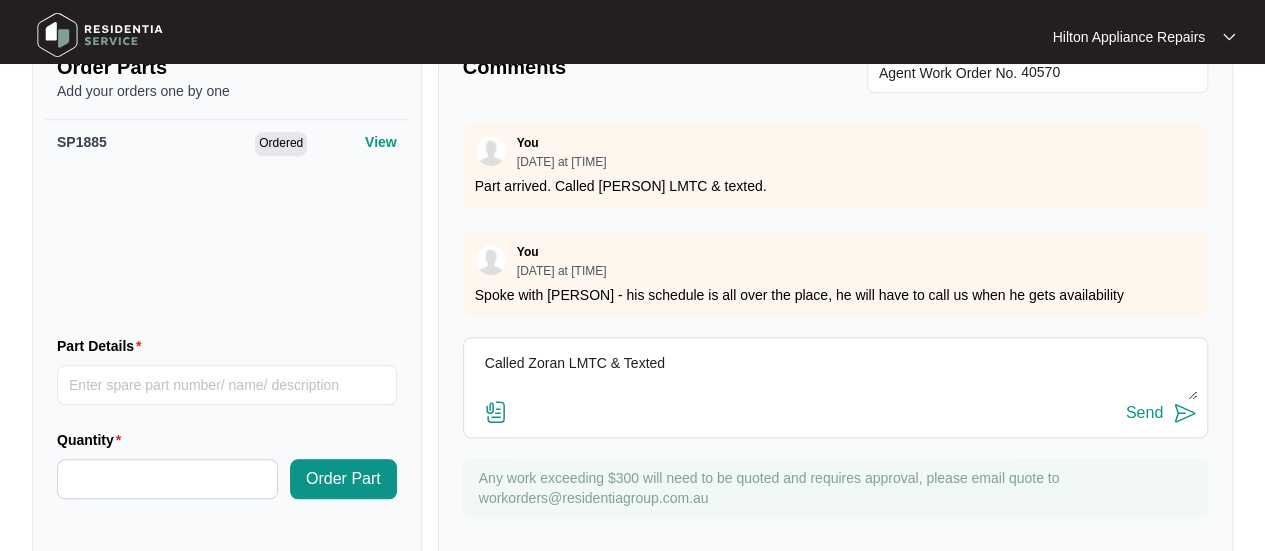 type on "Called Zoran LMTC & Texted" 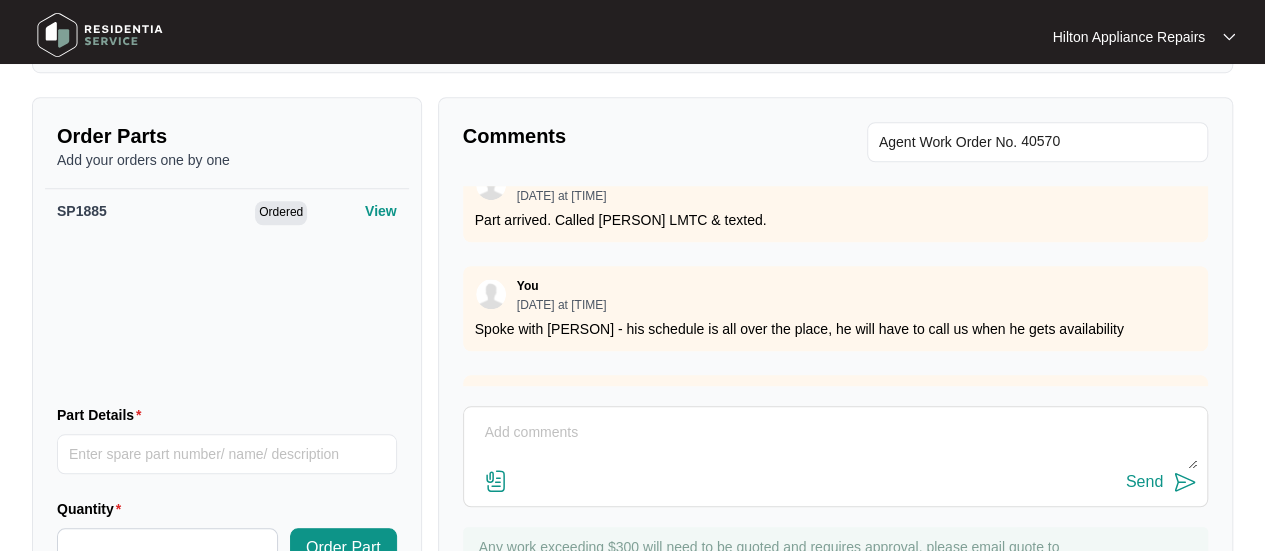 scroll, scrollTop: 691, scrollLeft: 0, axis: vertical 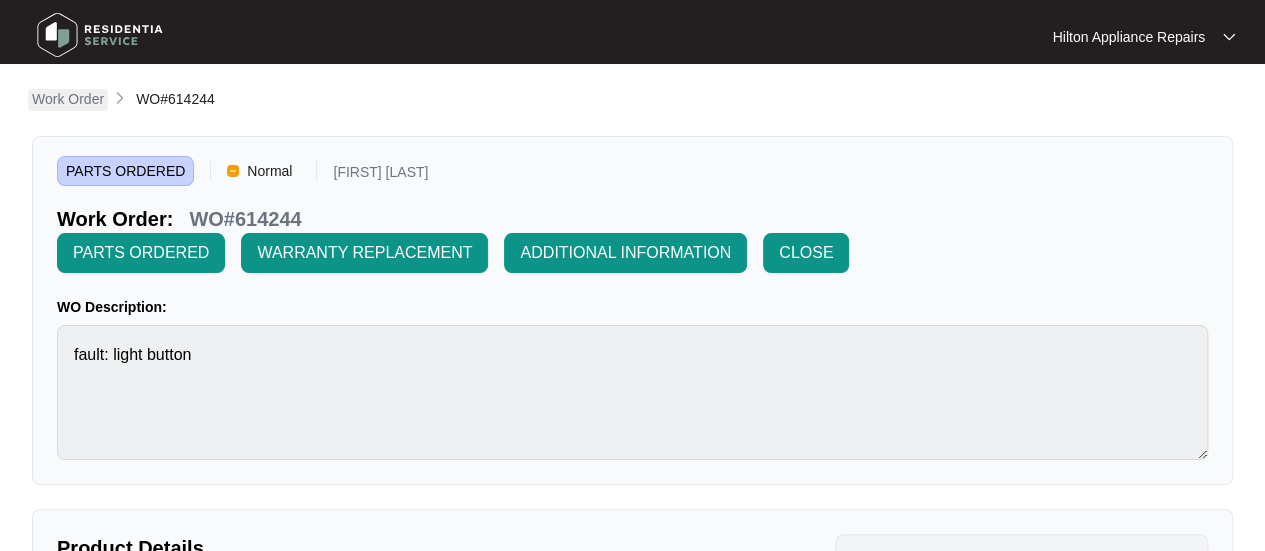 click on "Work Order" at bounding box center (68, 99) 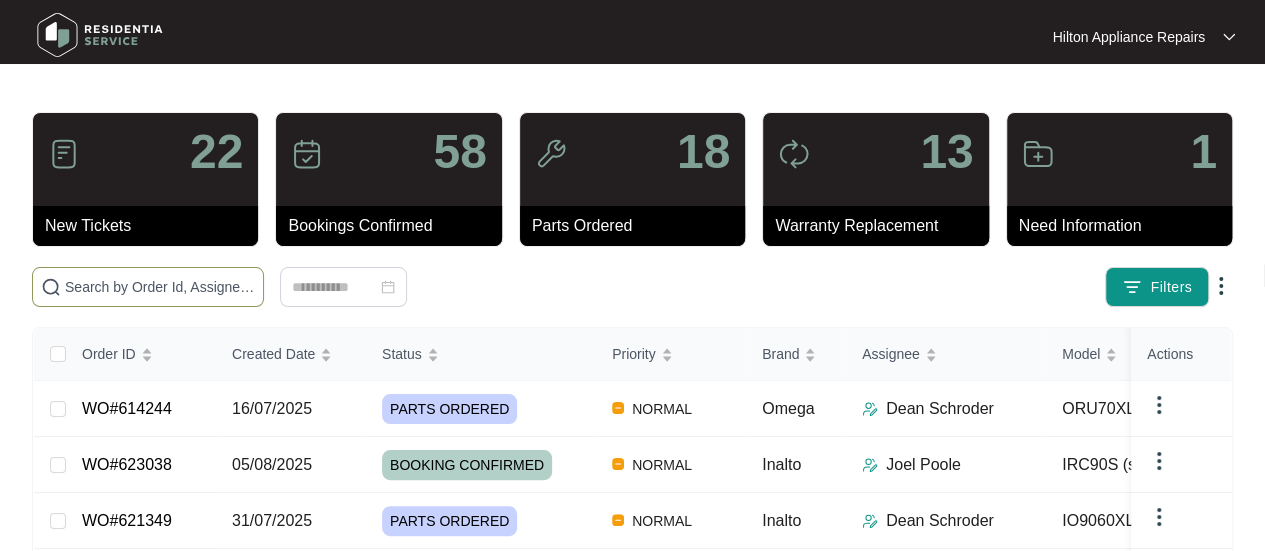 click at bounding box center (160, 287) 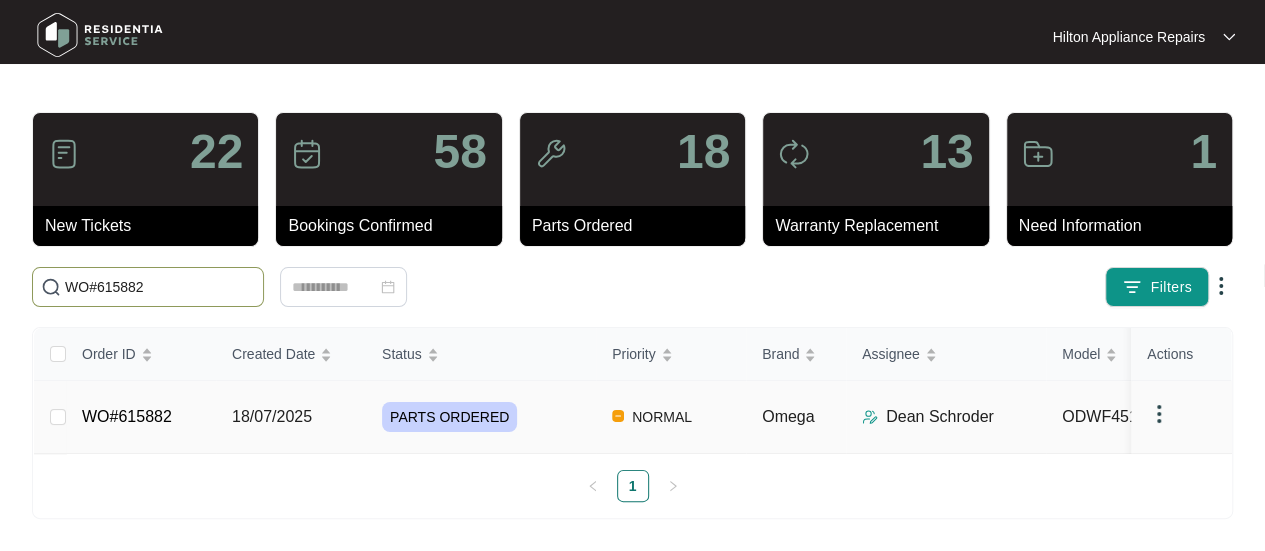 type on "WO#615882" 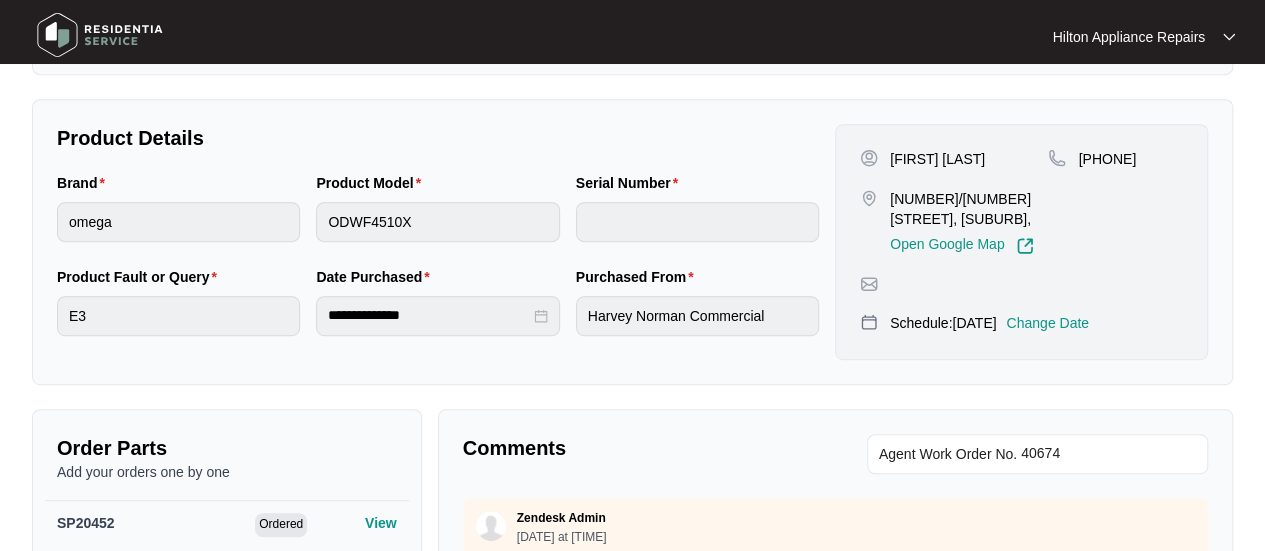 scroll, scrollTop: 500, scrollLeft: 0, axis: vertical 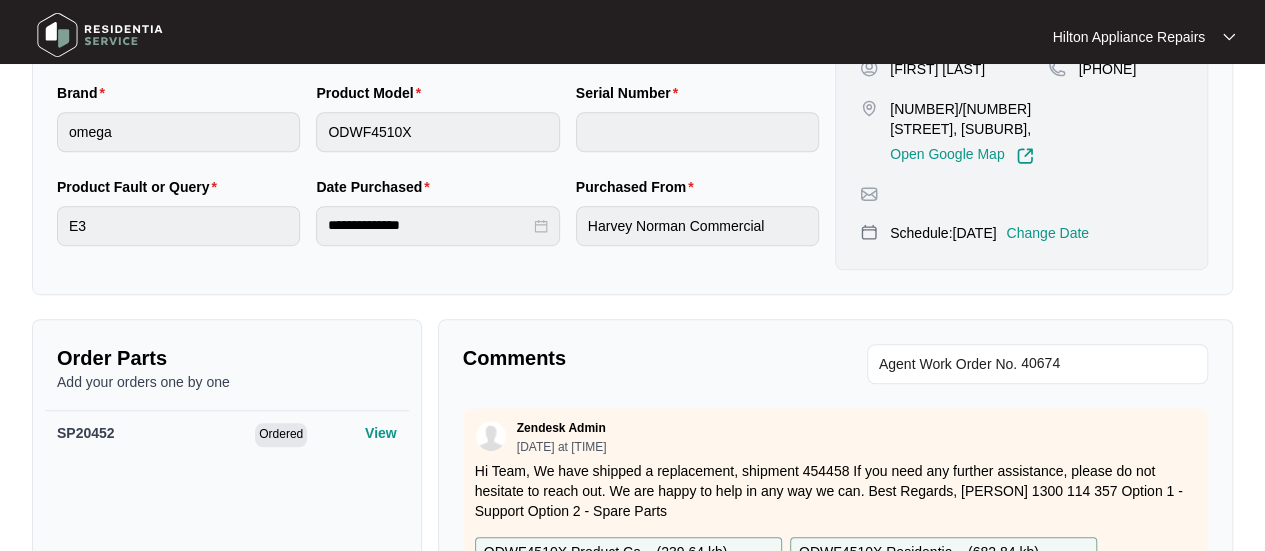 click on "Change Date" at bounding box center [1047, 233] 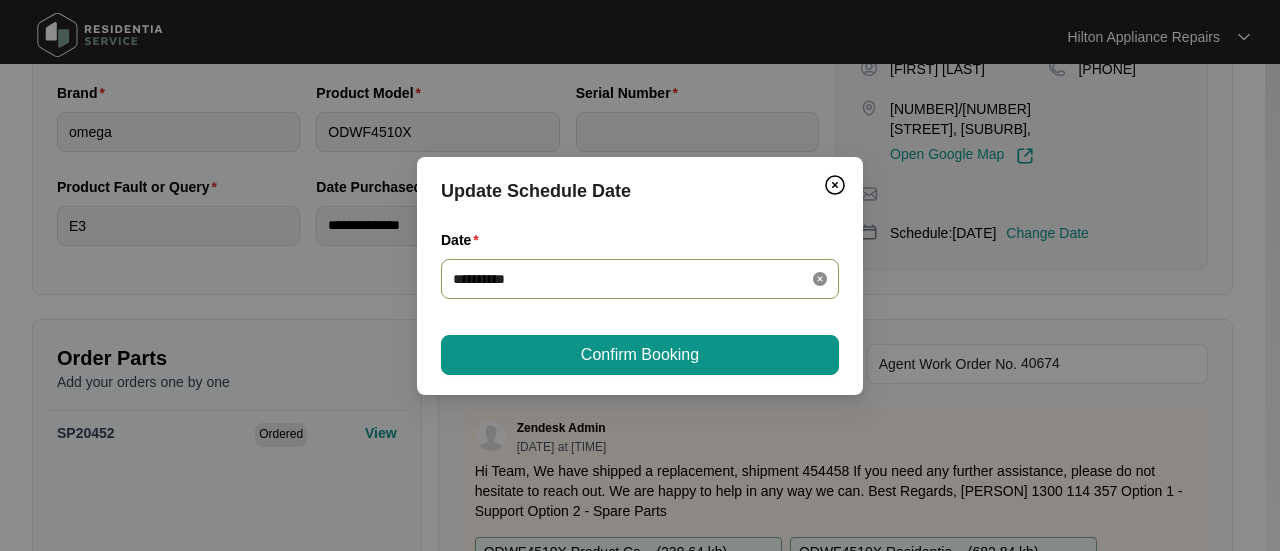 click 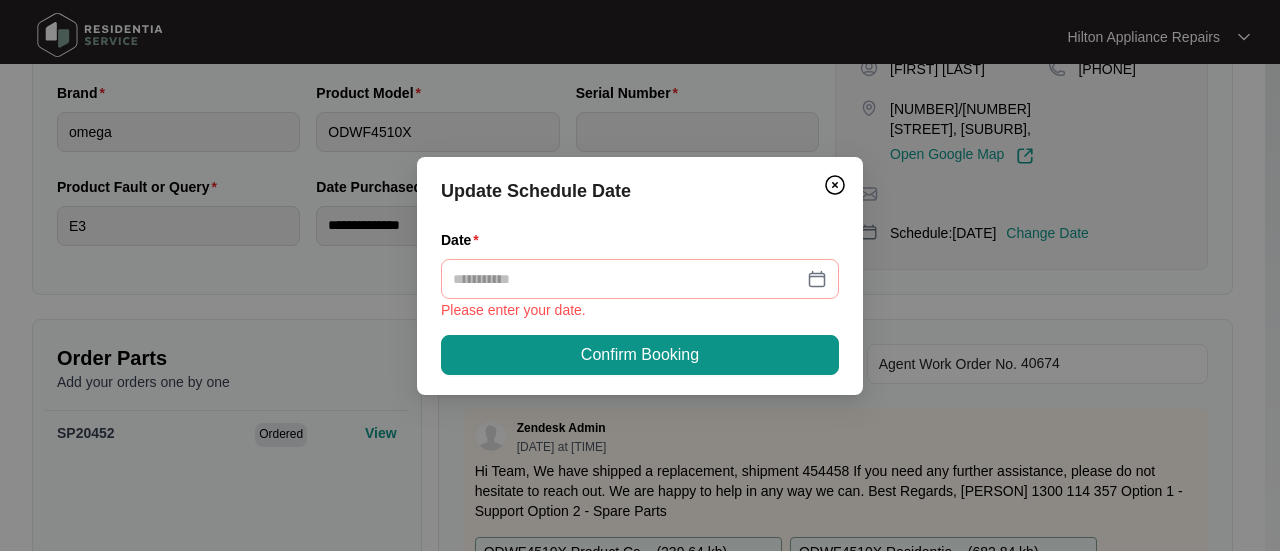 click at bounding box center [640, 279] 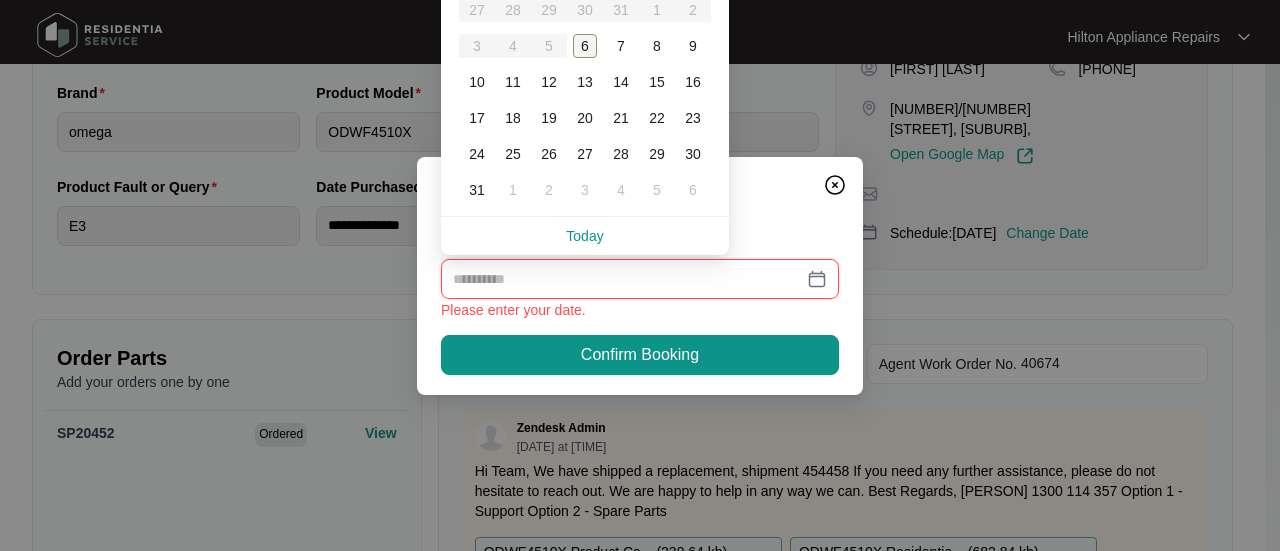 type on "**********" 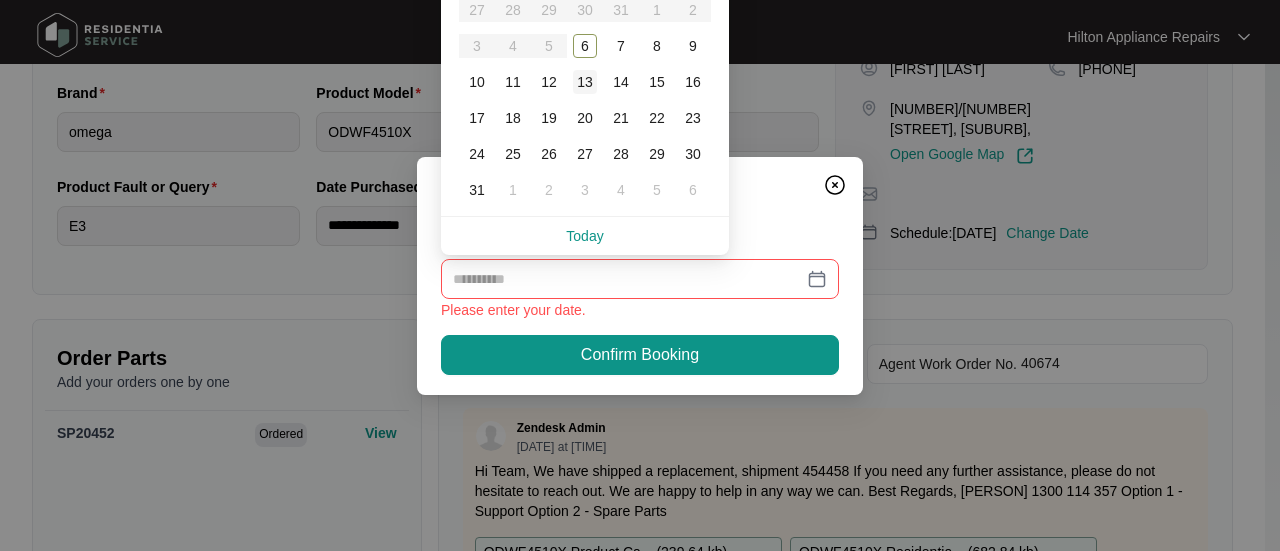 click on "13" at bounding box center [585, 82] 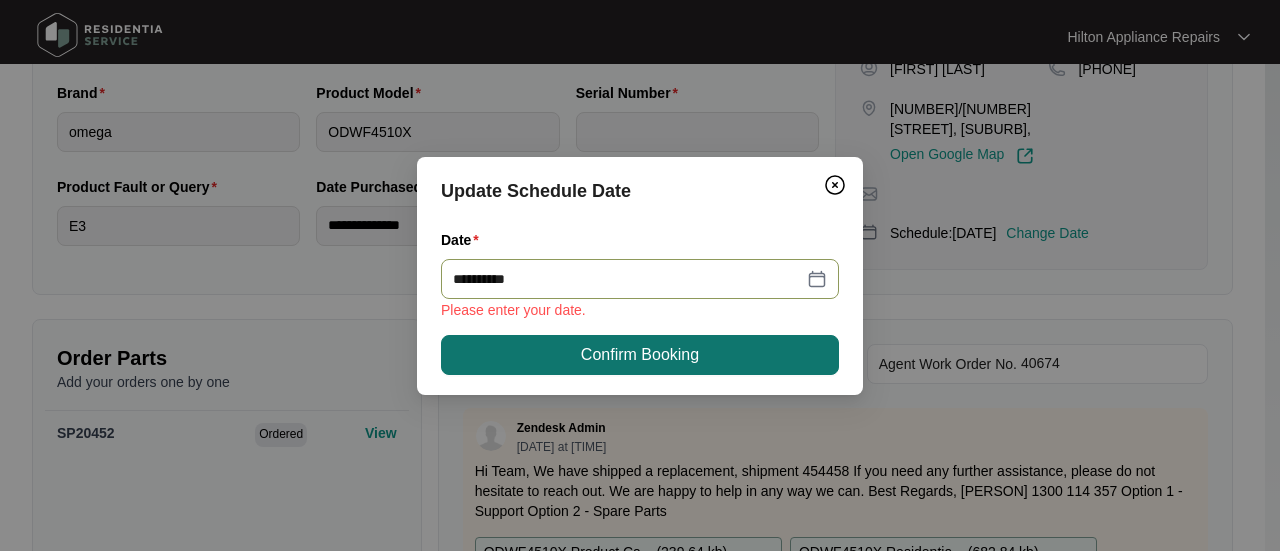 type on "**********" 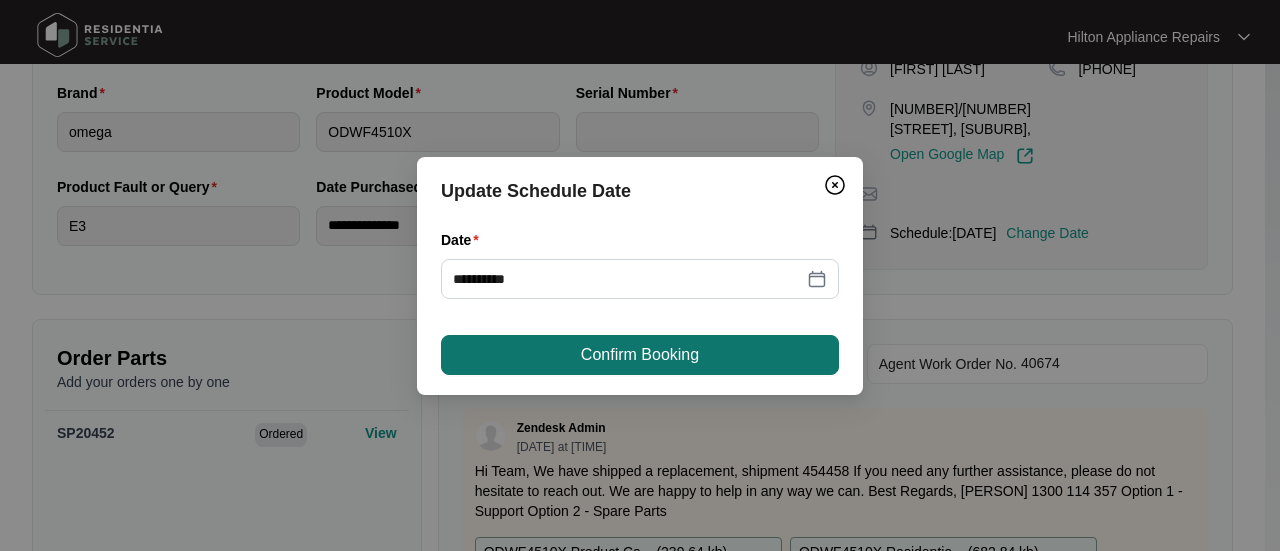 click on "Confirm Booking" at bounding box center (640, 355) 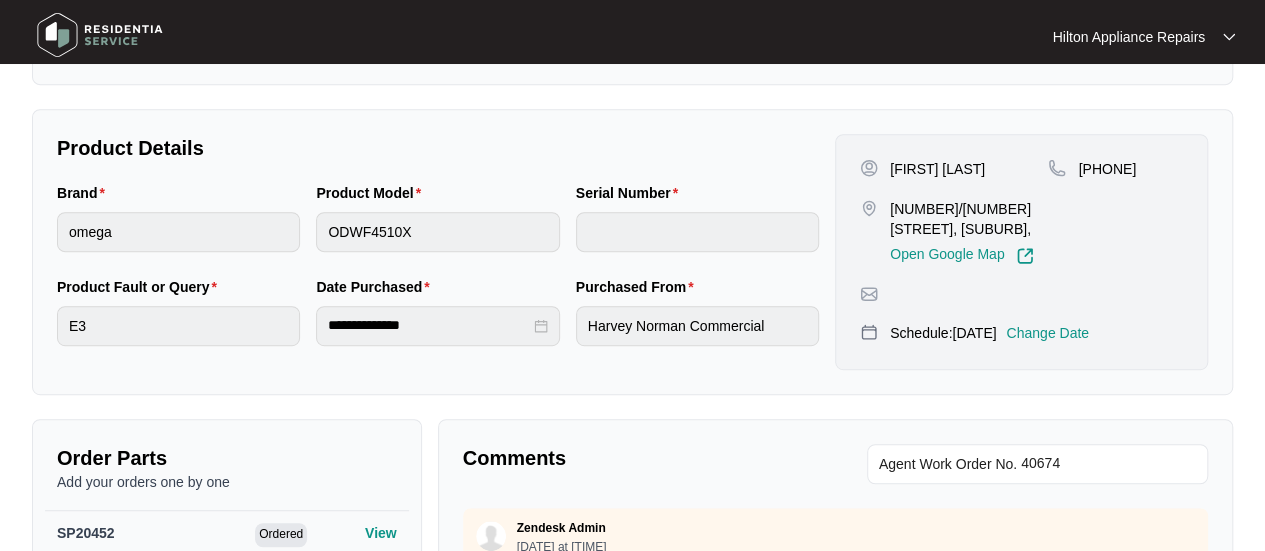 scroll, scrollTop: 831, scrollLeft: 0, axis: vertical 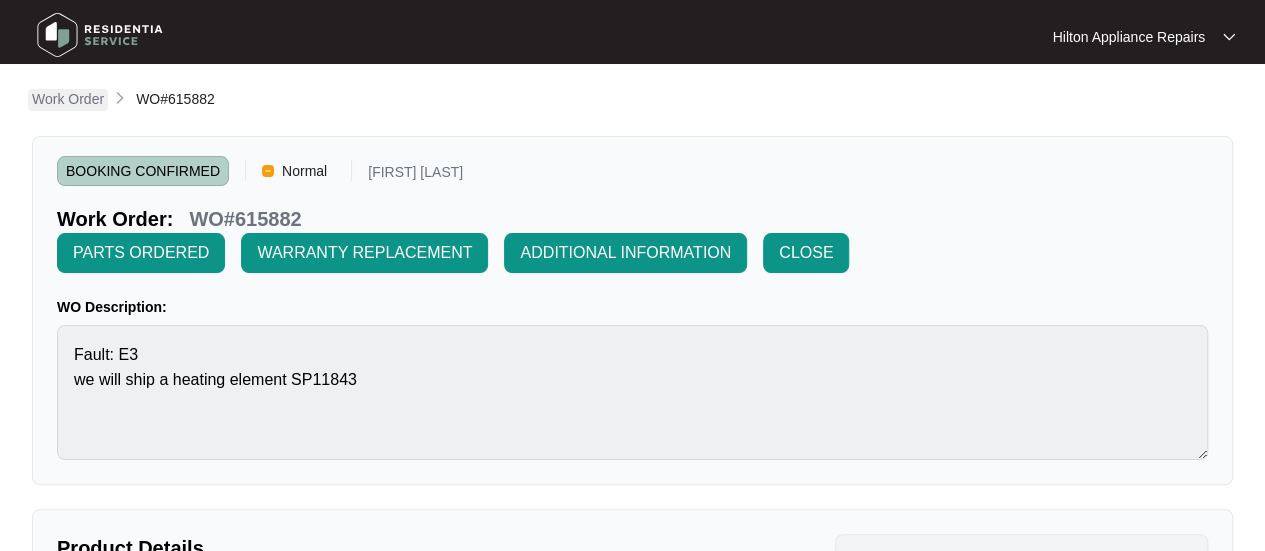 click on "Work Order" at bounding box center [68, 100] 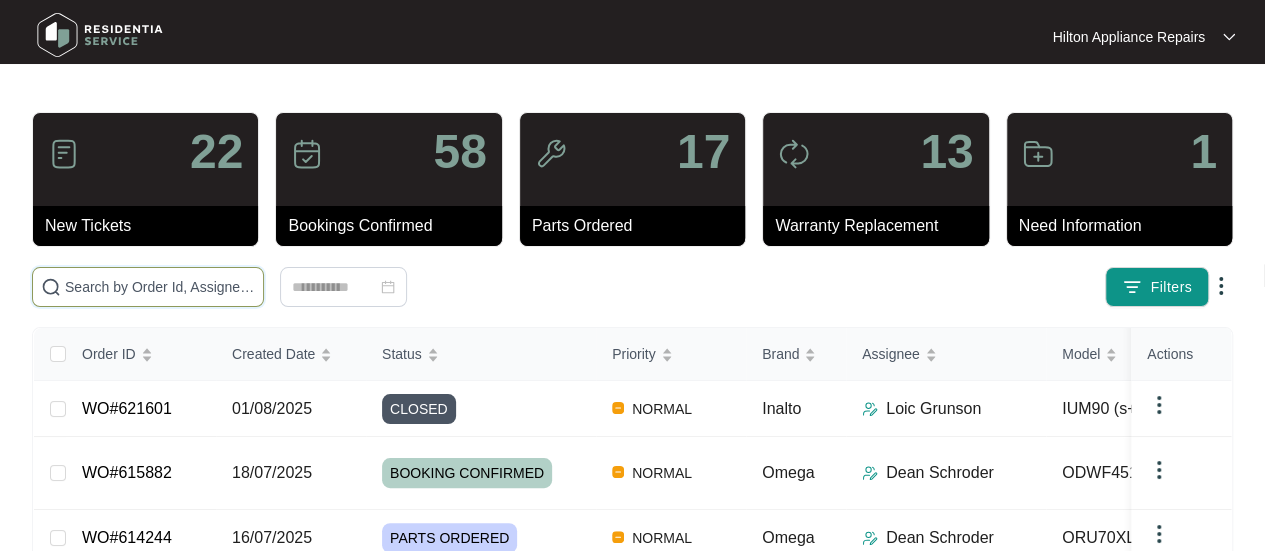 click at bounding box center (160, 287) 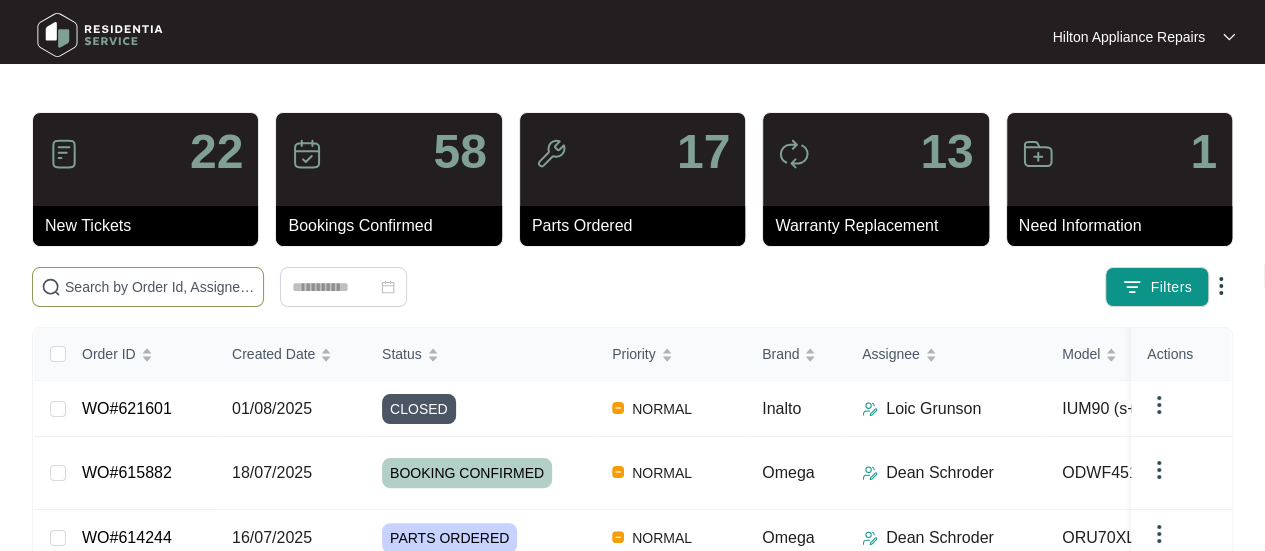 paste on "WO#623466" 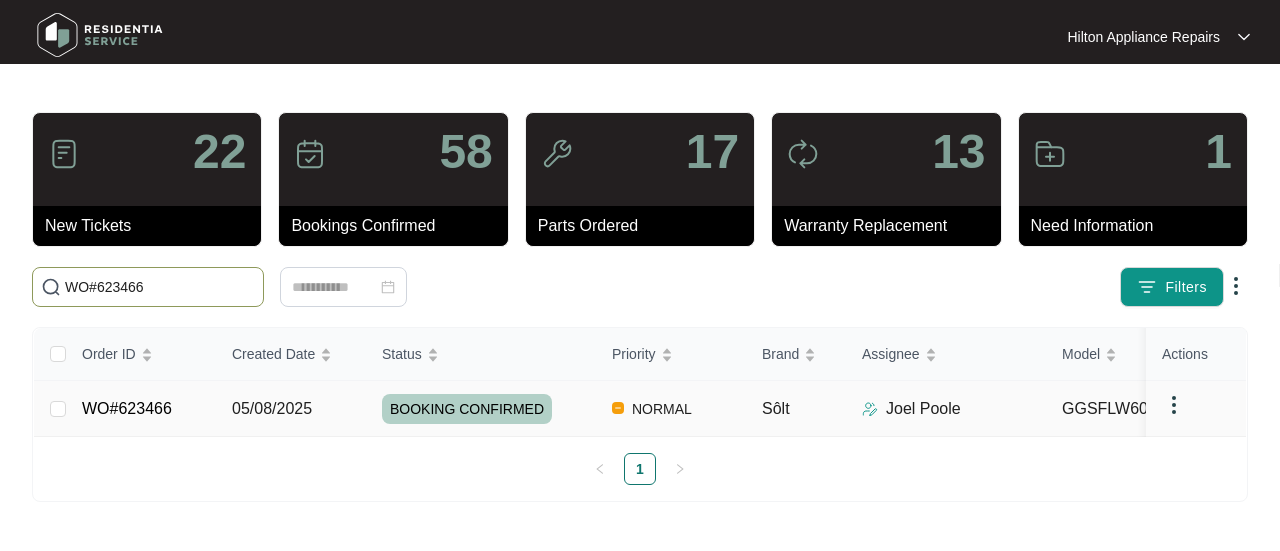 type on "WO#623466" 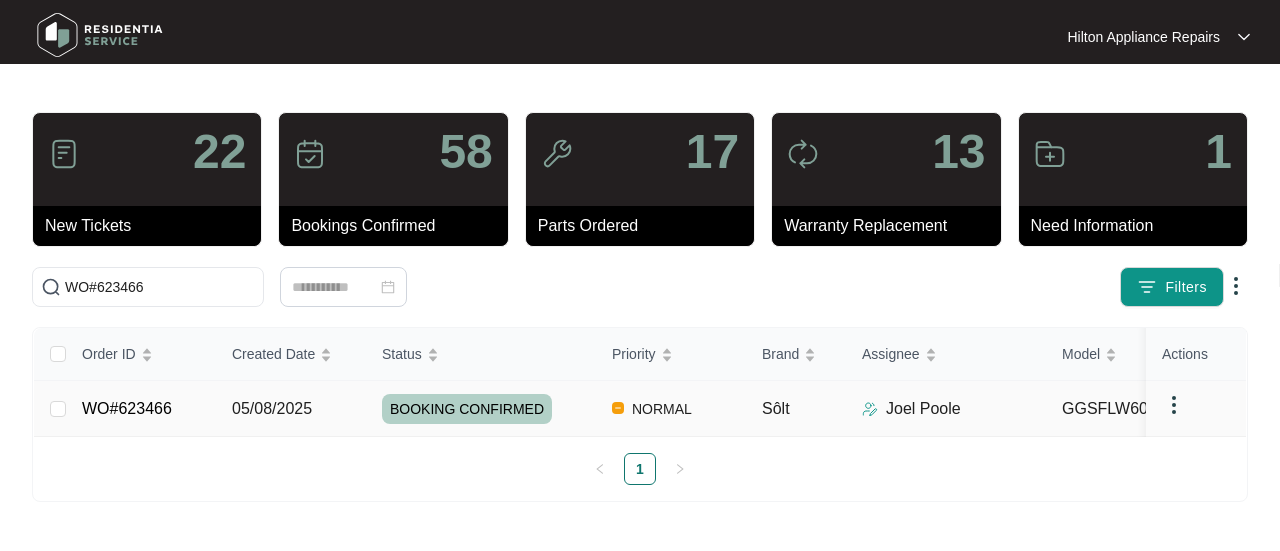 click on "05/08/2025" at bounding box center (272, 408) 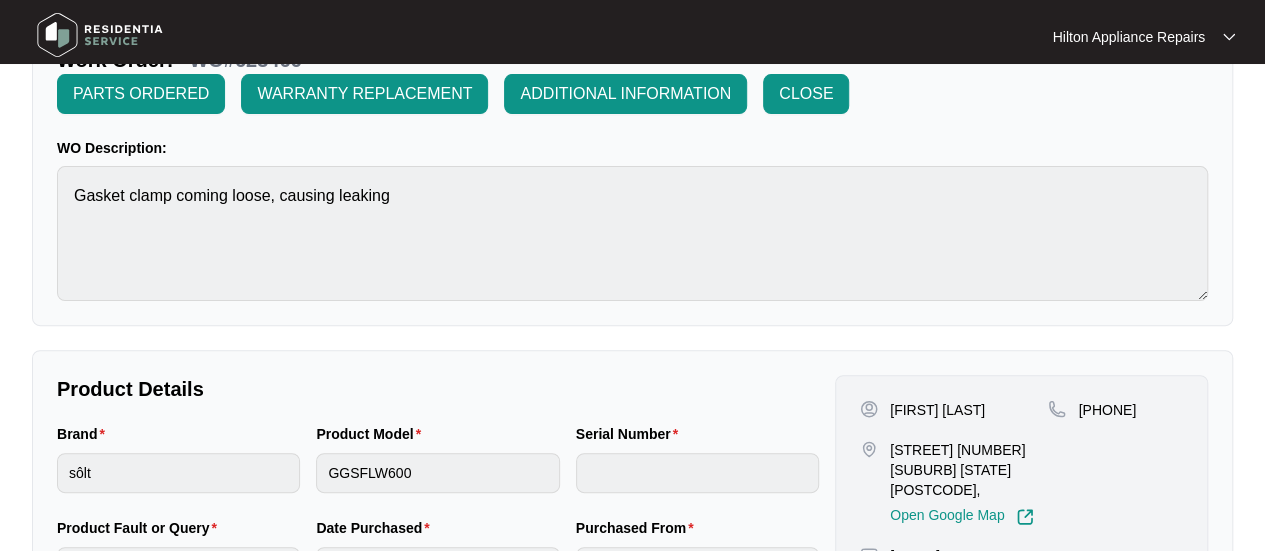 scroll, scrollTop: 300, scrollLeft: 0, axis: vertical 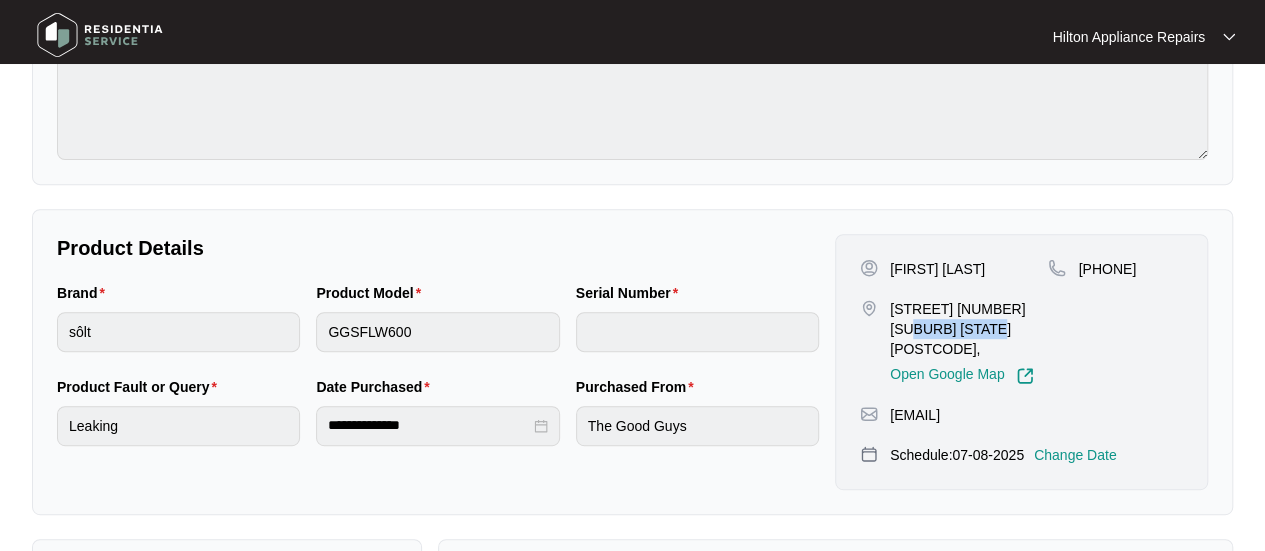 drag, startPoint x: 963, startPoint y: 284, endPoint x: 879, endPoint y: 286, distance: 84.0238 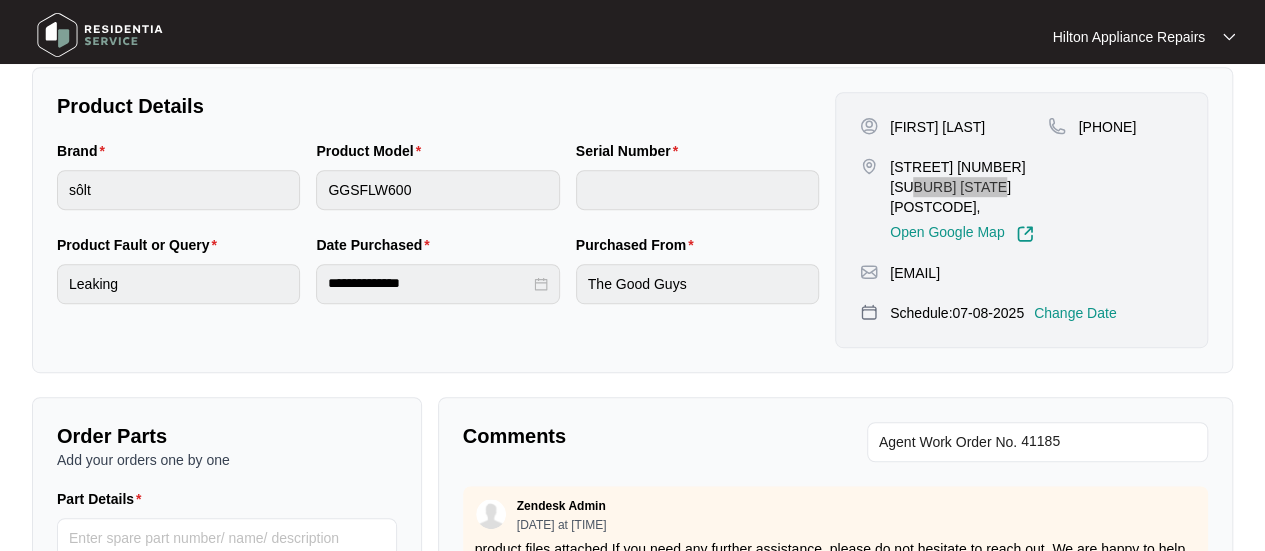 scroll, scrollTop: 600, scrollLeft: 0, axis: vertical 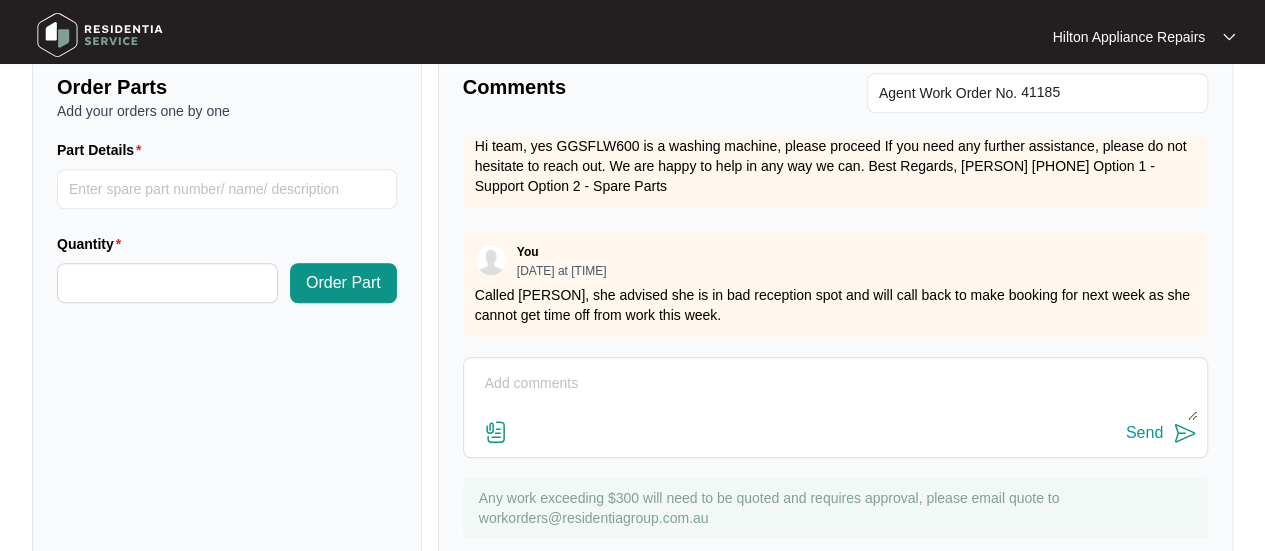 click at bounding box center [835, 394] 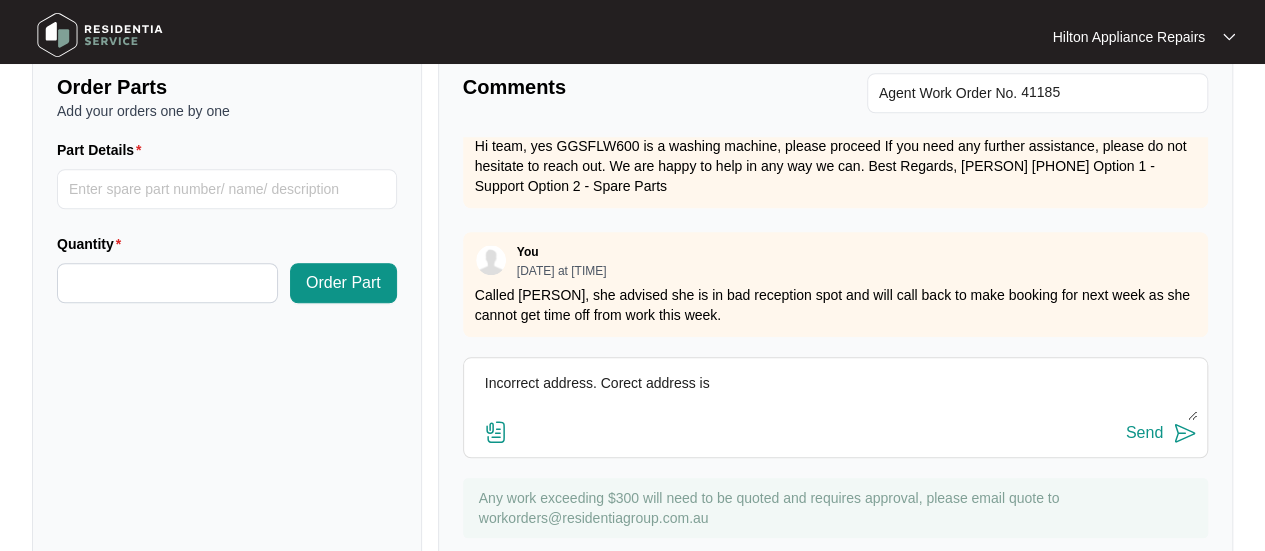 paste on "[NUMBER]/[NUMBER] [STREET], [SUBURB]" 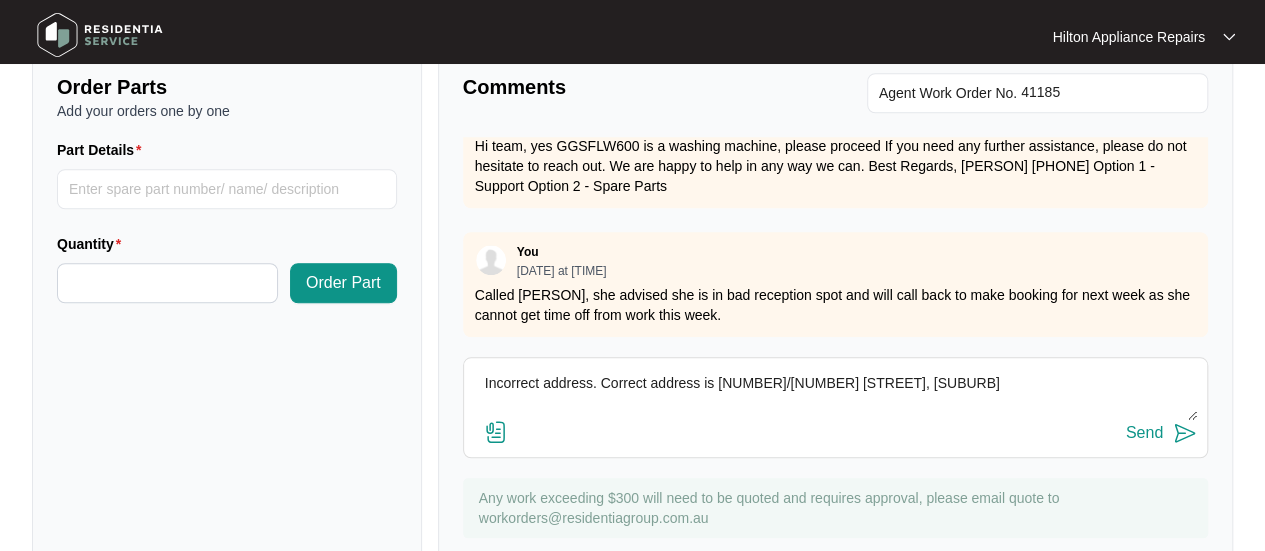 click on "Incorrect address. Correct address is [NUMBER]/[NUMBER] [STREET], [SUBURB]" at bounding box center [835, 394] 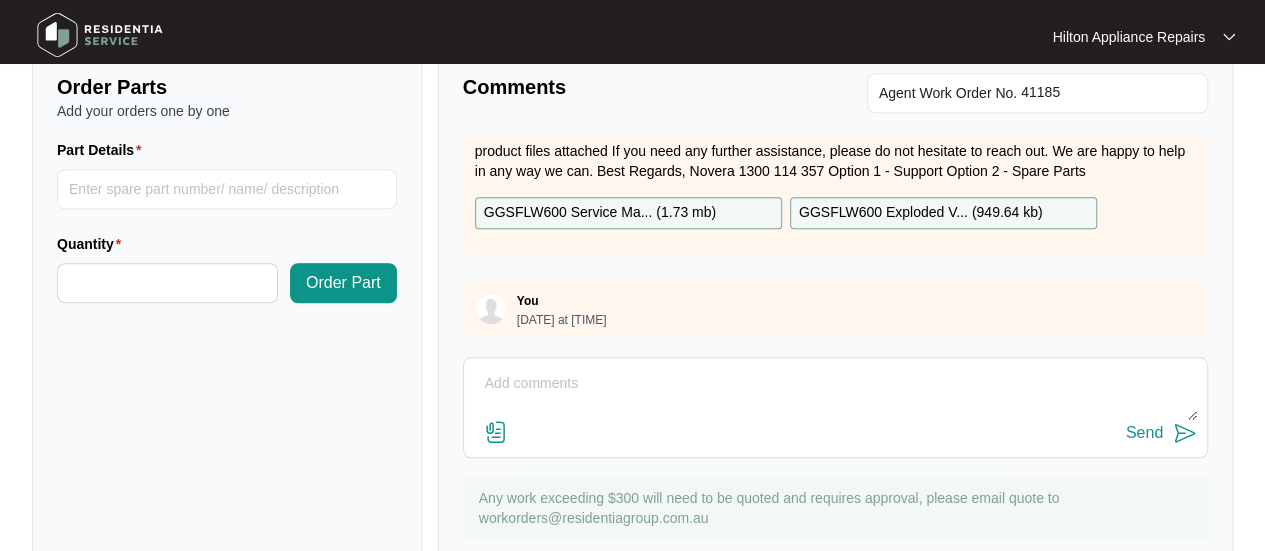 scroll, scrollTop: 0, scrollLeft: 0, axis: both 